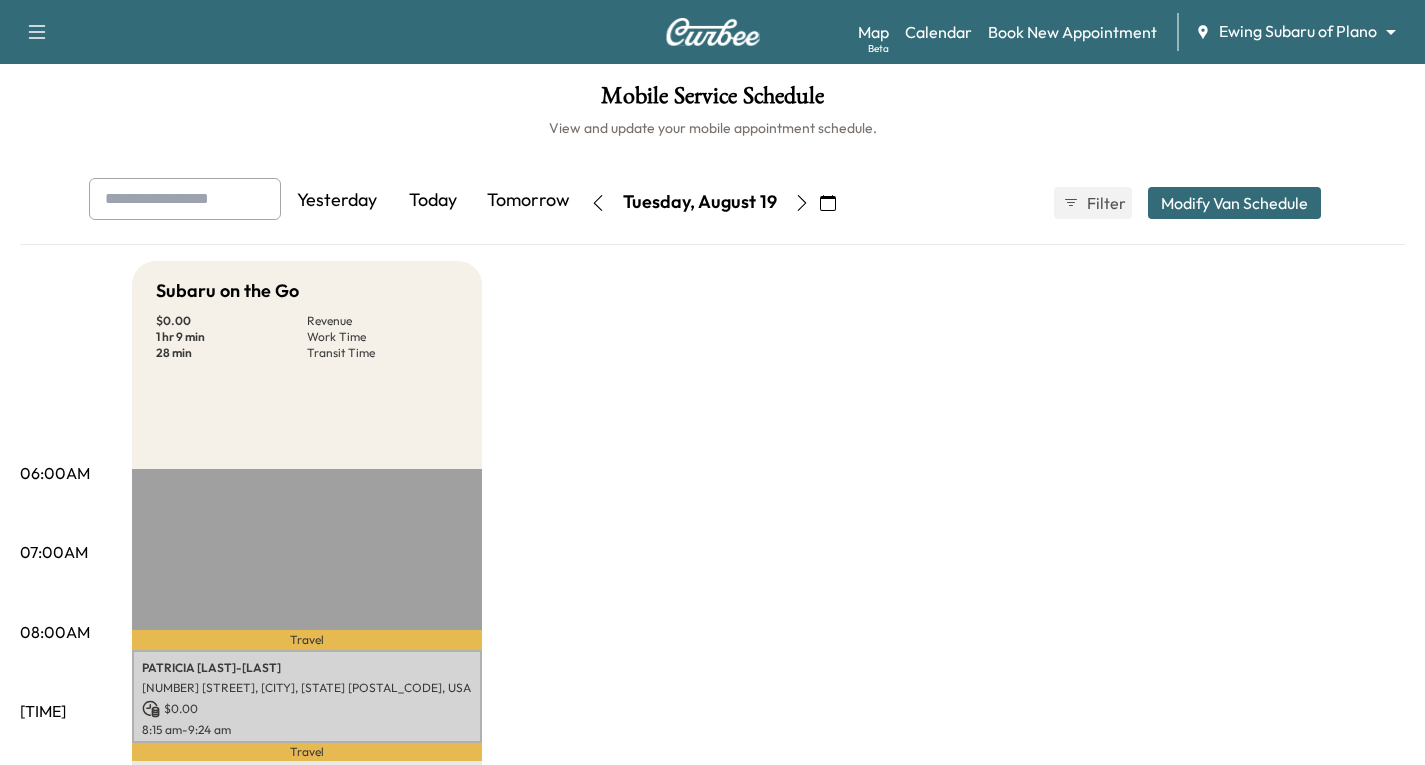 scroll, scrollTop: 0, scrollLeft: 0, axis: both 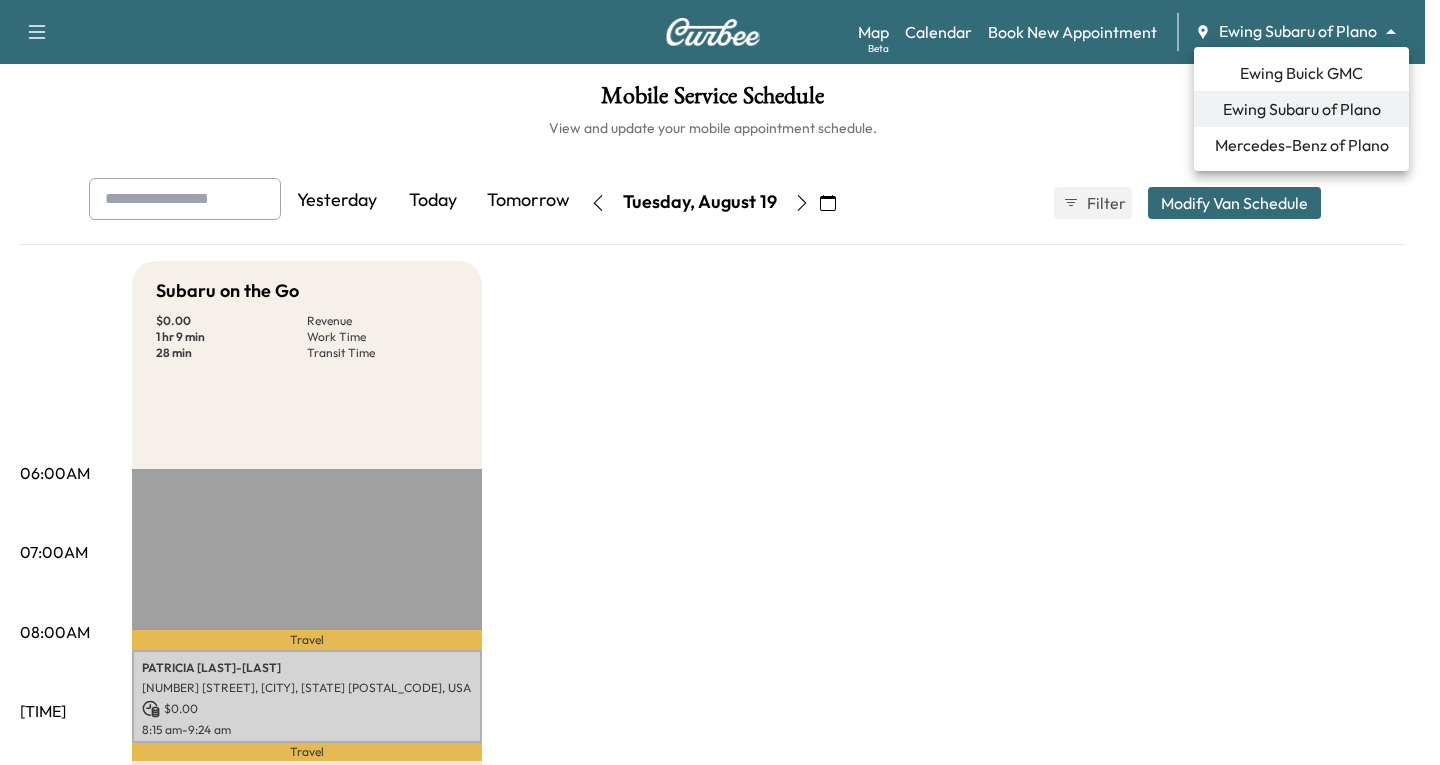 click on "Support Log Out Map Beta Calendar Book New Appointment Ewing Subaru of Plano ******** ​ Mobile Service Schedule View and update your mobile appointment schedule. Yesterday Today Tomorrow Tuesday, August 19 August 2025 S M T W T F S   27   28   29   30   31   1   2   3   4   5   6   7   8   9   10   11   12   13   14   15   16   17   18   19   20   21   22   23   24   25   26   27   28   29   30   31   1   2   3   4   5 Cancel Done Filter Modify Van Schedule Modify Van Schedule Van Schedule for  Tuesday, August 19, 2025 *  Schedule modified Shift Start Shift End Subaru on the Go 8:00 AM * Start 4:00 PM ** Start Inactive Cancel Save & Close 06:00AM 07:00AM 08:00AM 09:00AM 10:00AM 11:00AM 12:00PM 01:00PM 02:00PM 03:00PM 04:00PM 05:00PM 06:00PM 07:00PM 08:00PM 09:00PM 10:00PM Subaru on the Go $ 0.00 Revenue 1 hr 9 min Work Time 28 min Transit Time Travel PATRICIA   CARLL-YOUNG 2841 PINEHURST DR, PLANO, TX 75075, USA   $ 0.00 8:15 am  -  9:24 am Travel EST Start
Ewing Buick GMC" at bounding box center [720, 382] 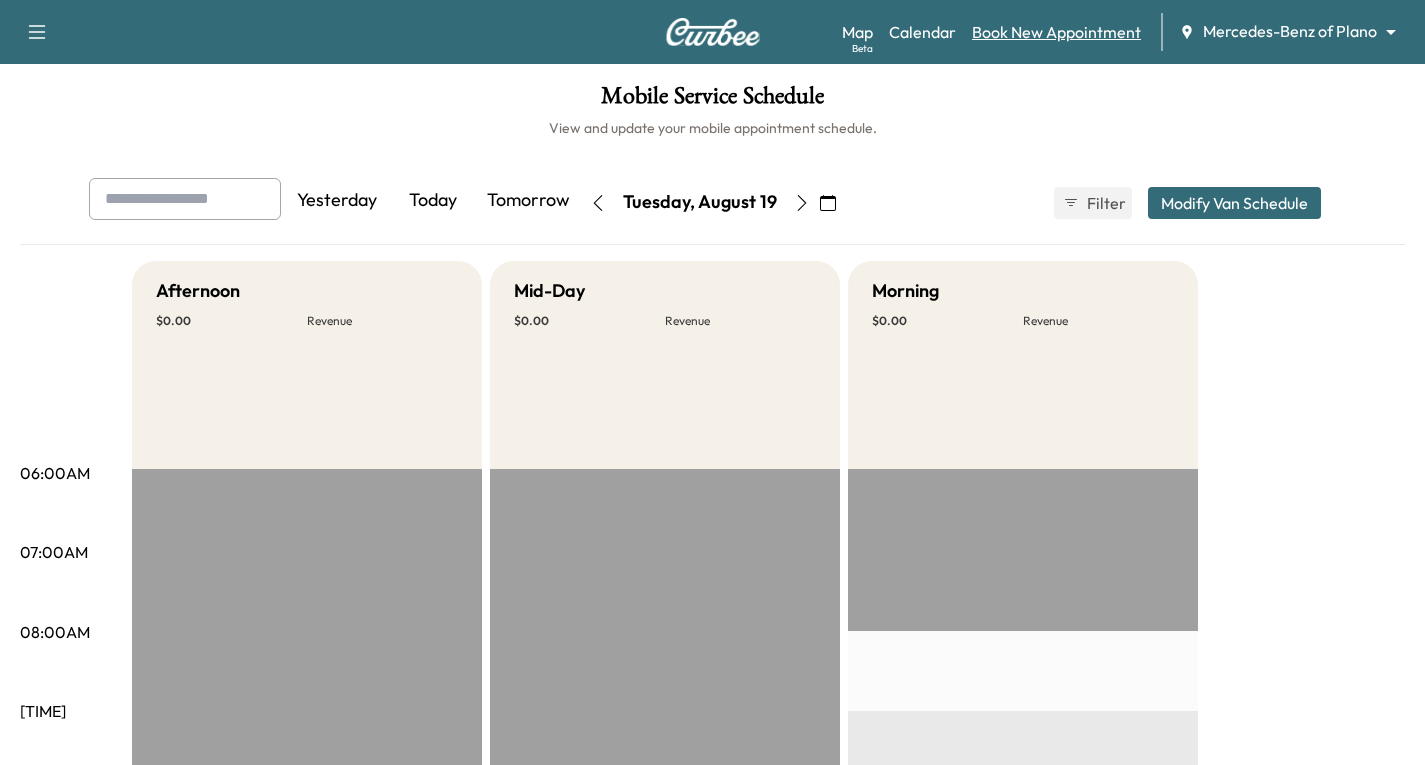 click on "Book New Appointment" at bounding box center (1056, 32) 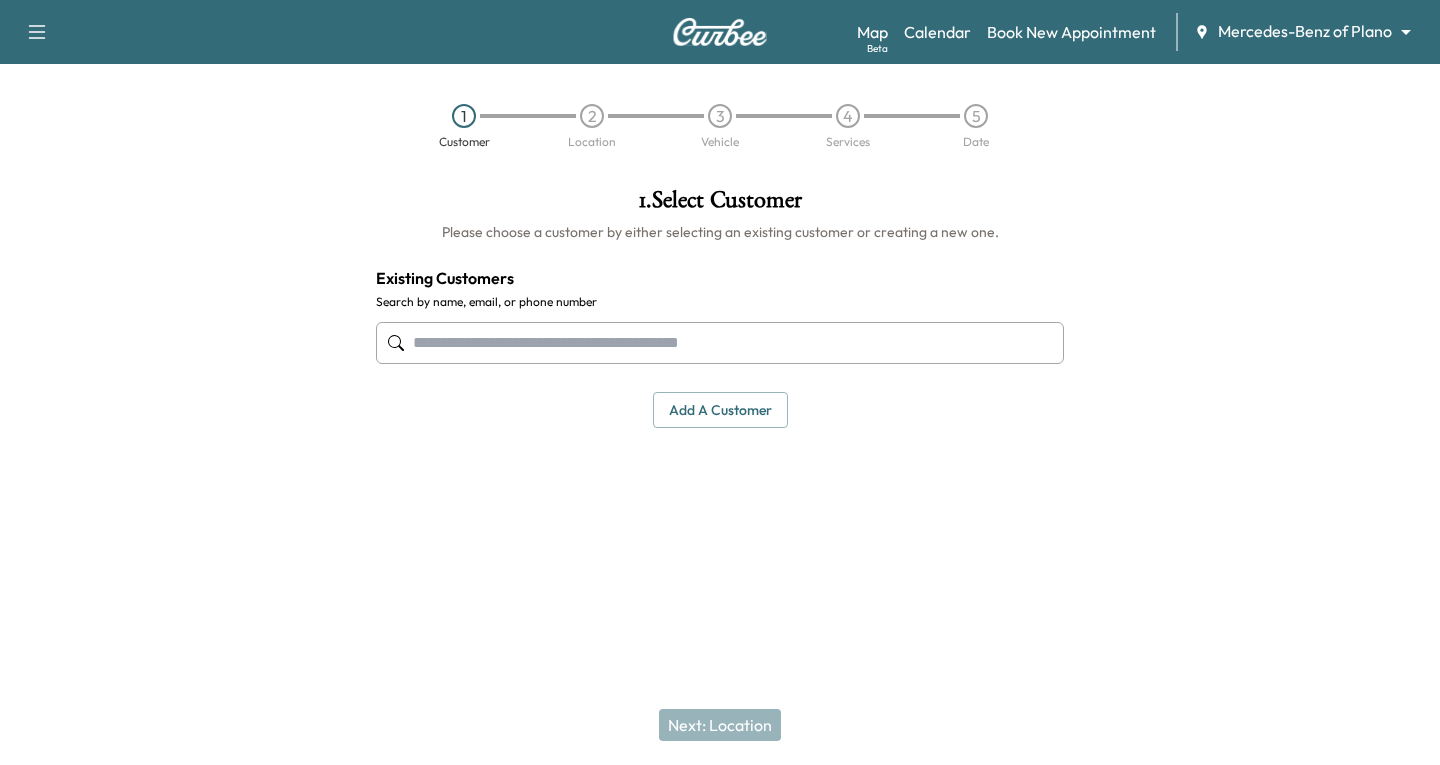 click at bounding box center [720, 343] 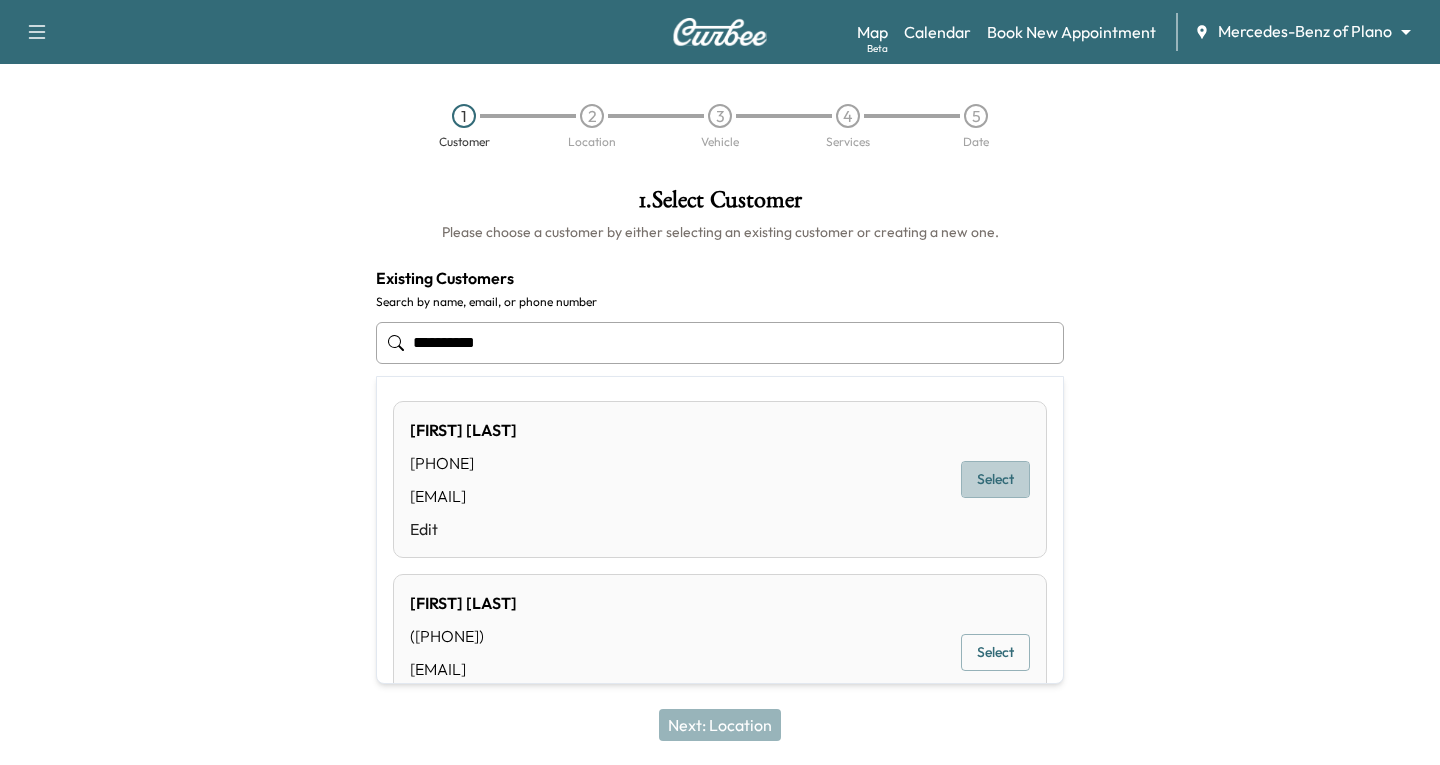 click on "Select" at bounding box center (995, 479) 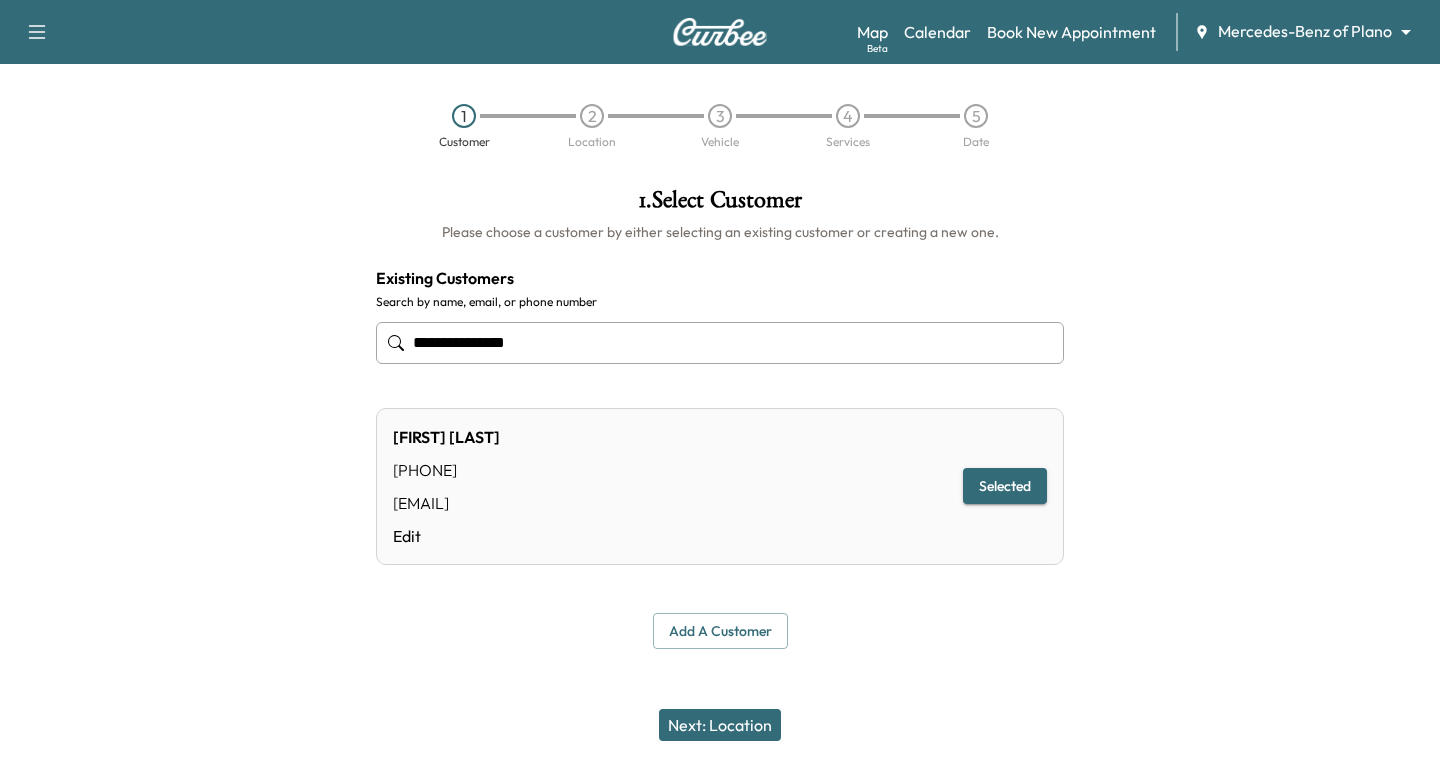 type on "**********" 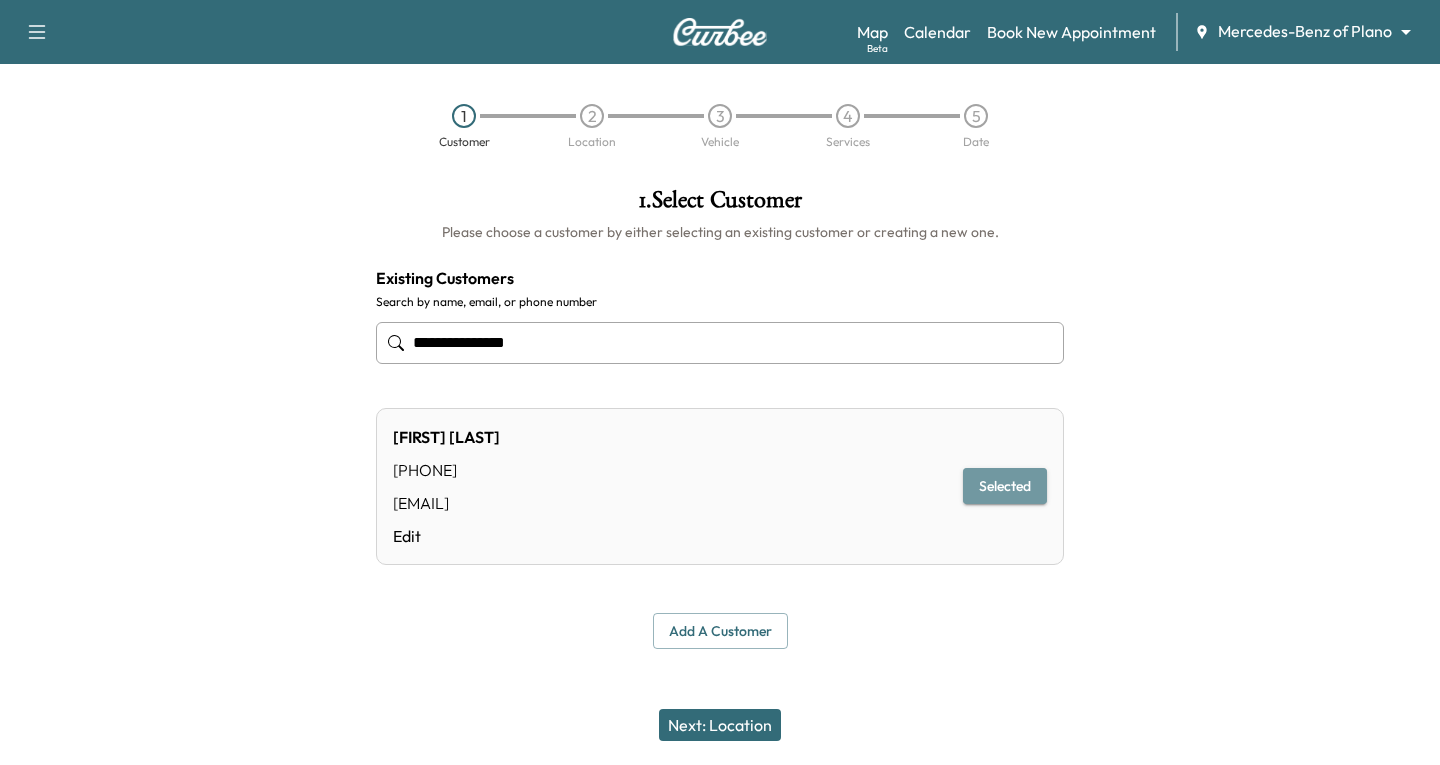 click on "Selected" at bounding box center (1005, 486) 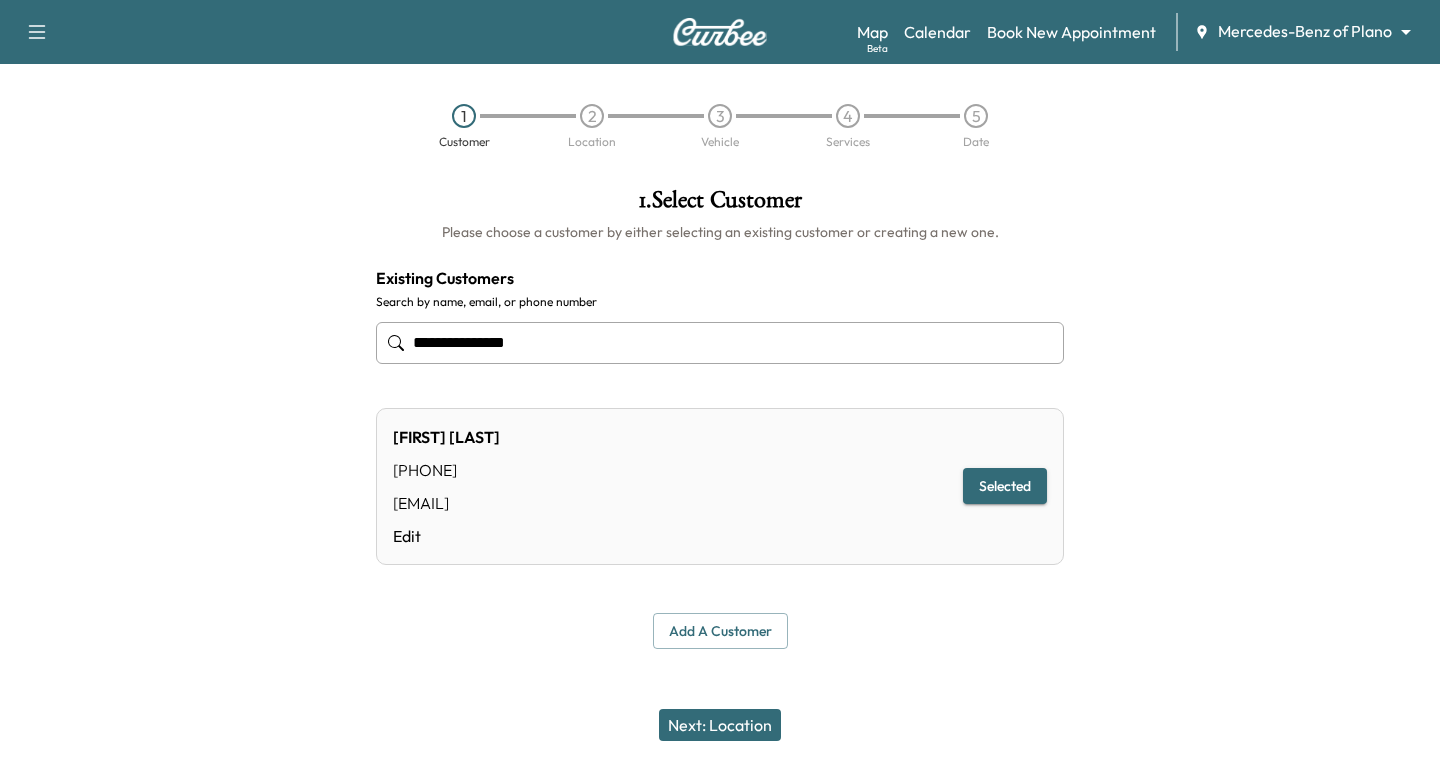 click on "Next: Location" at bounding box center (720, 725) 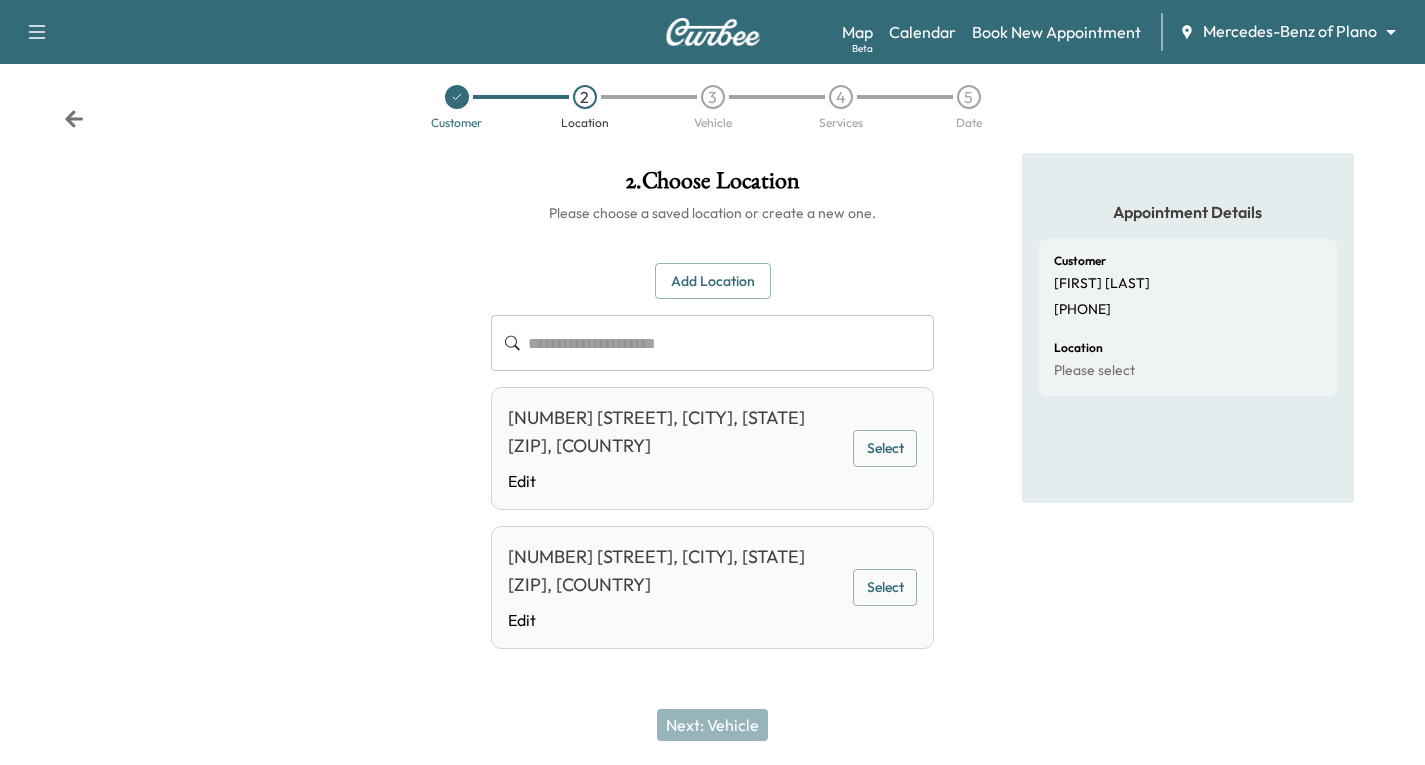 scroll, scrollTop: 23, scrollLeft: 0, axis: vertical 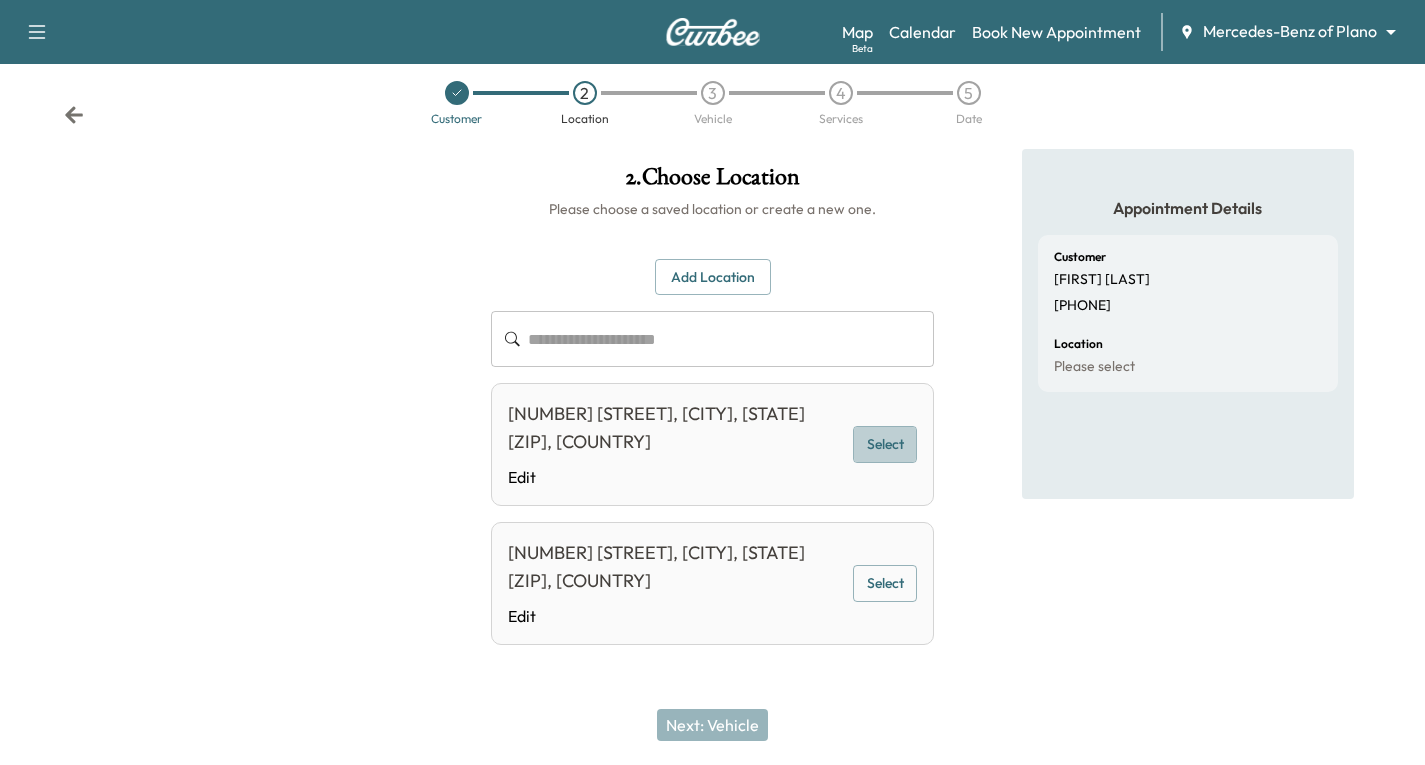 click on "Select" at bounding box center [885, 444] 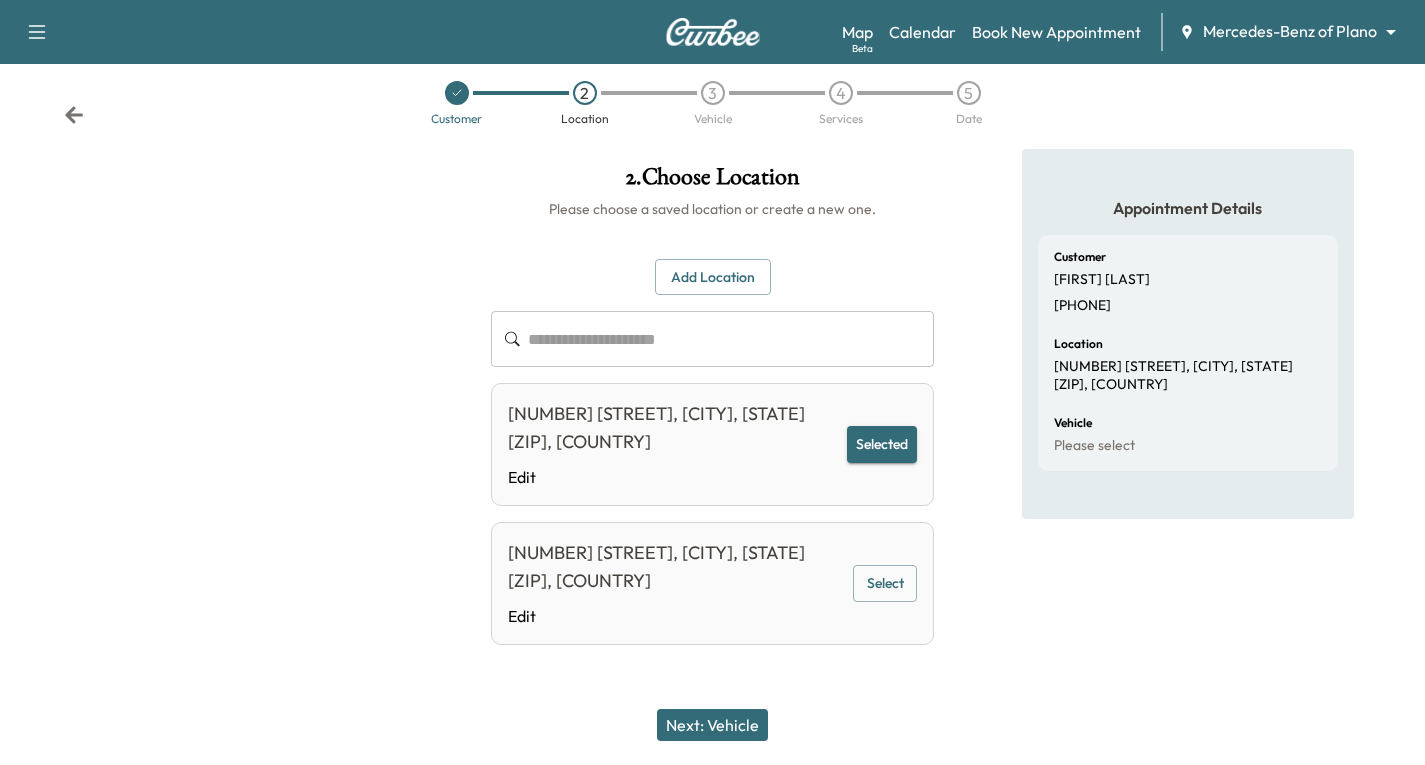 click on "Next: Vehicle" at bounding box center [712, 725] 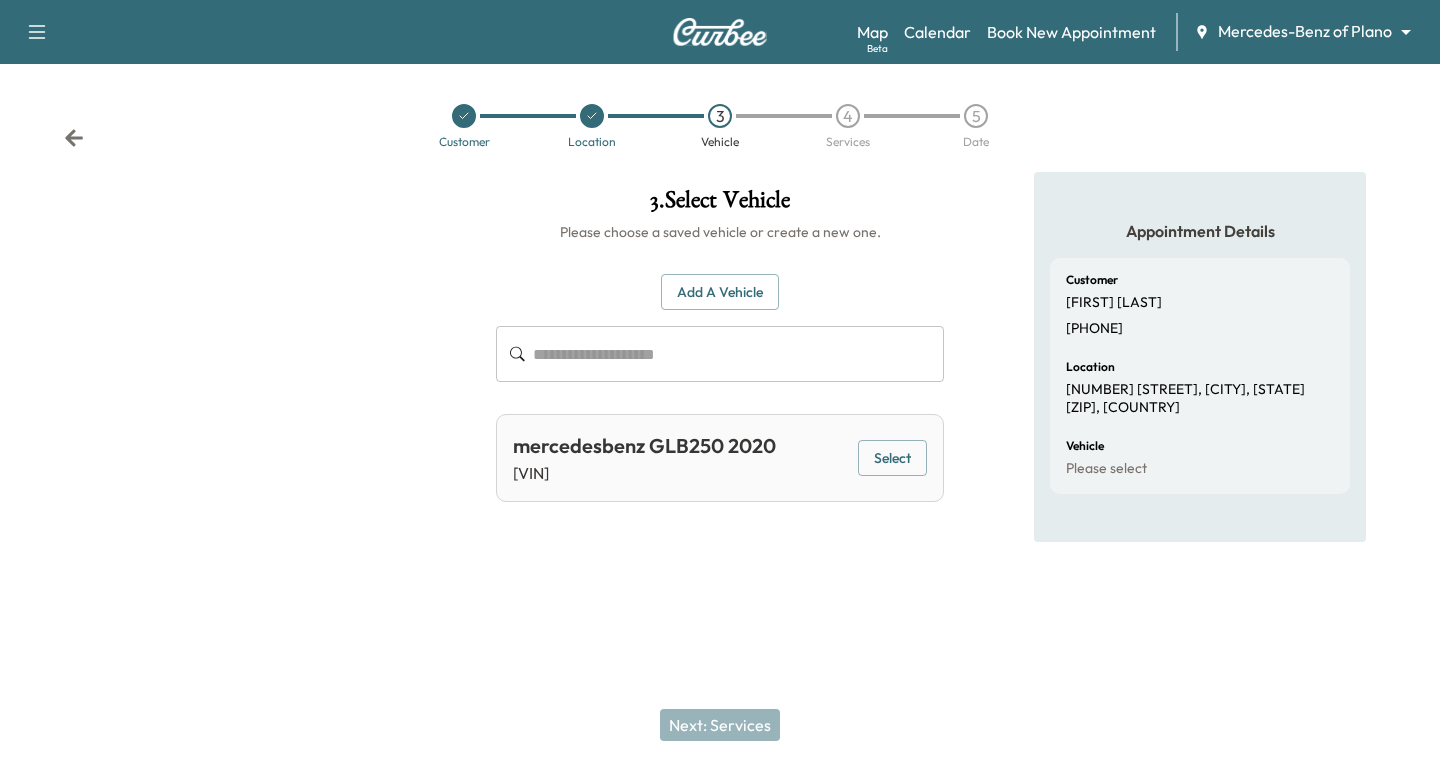click on "Select" at bounding box center (892, 458) 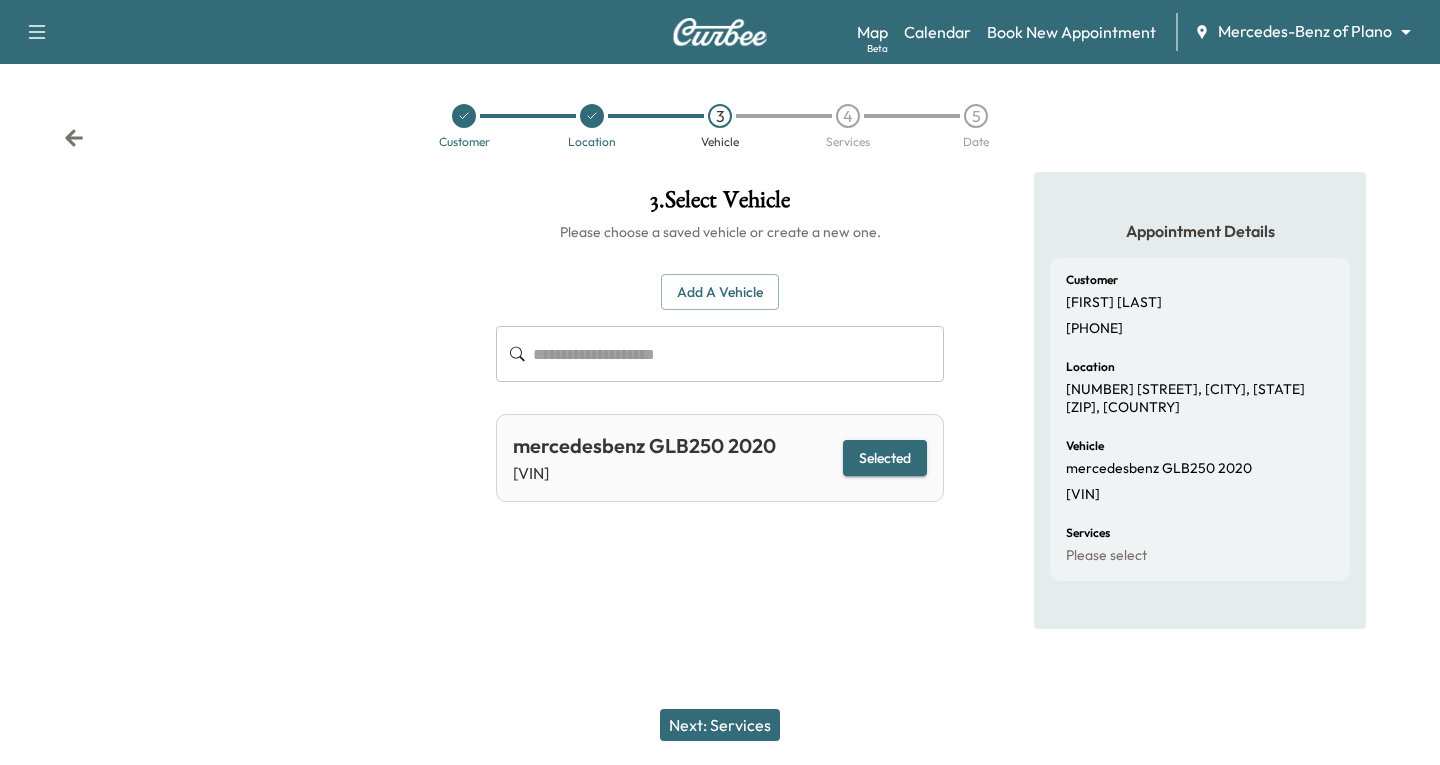 click on "Next: Services" at bounding box center [720, 725] 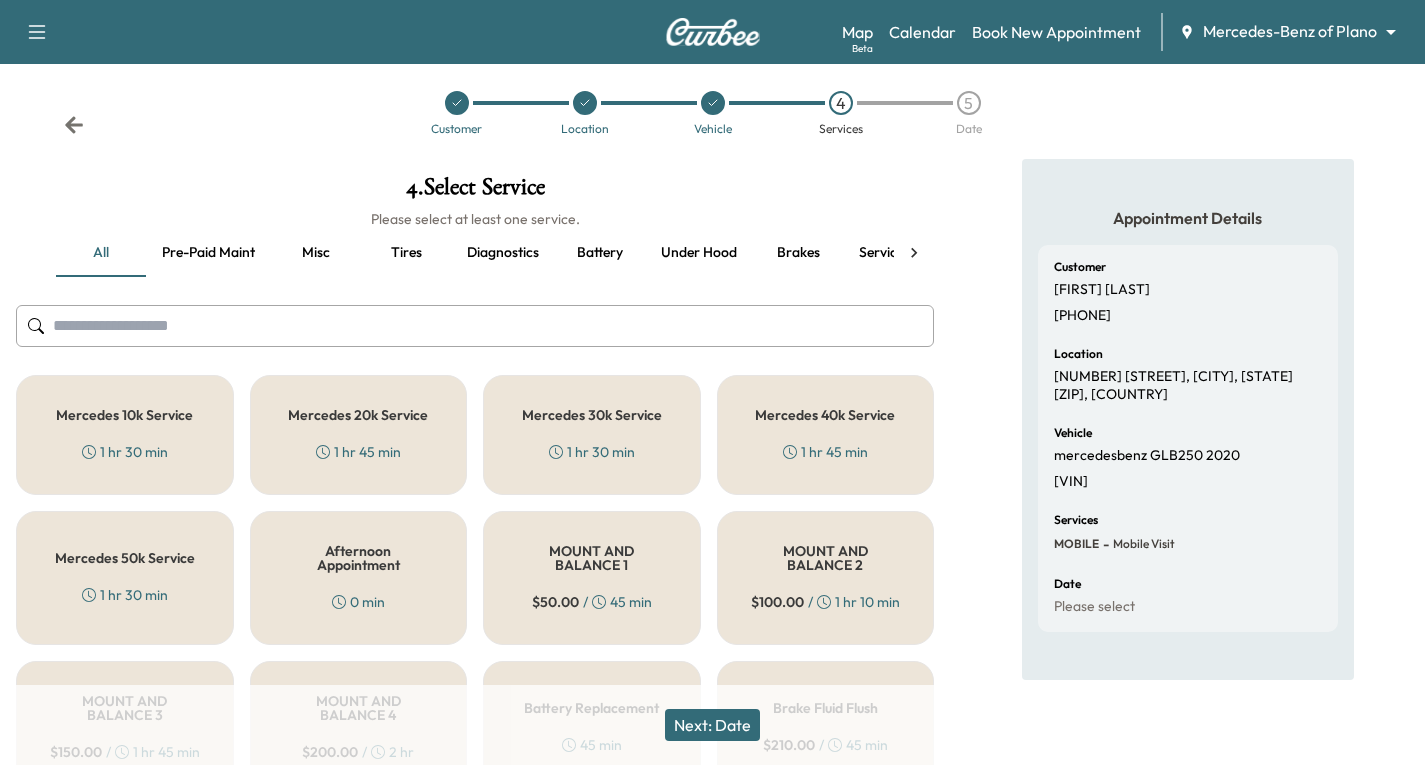 scroll, scrollTop: 100, scrollLeft: 0, axis: vertical 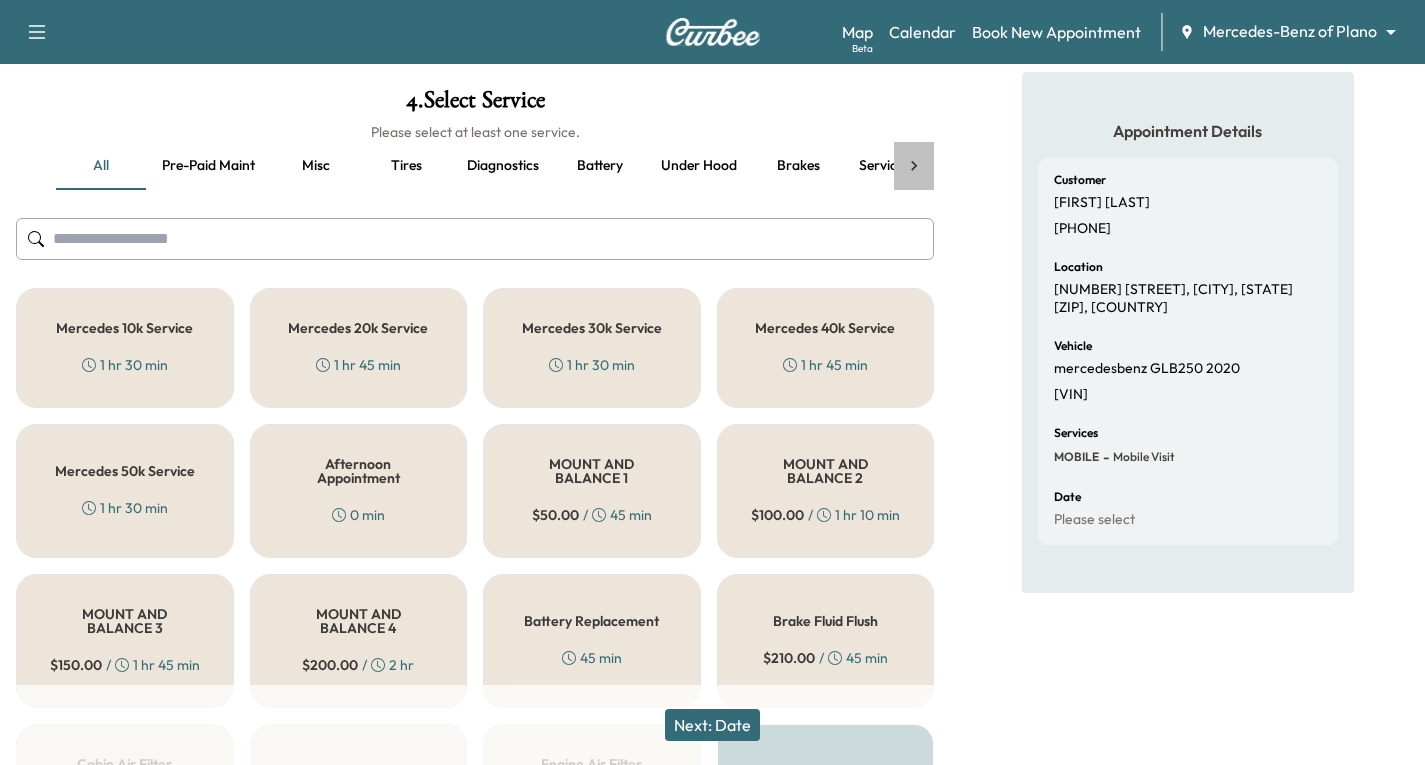 click 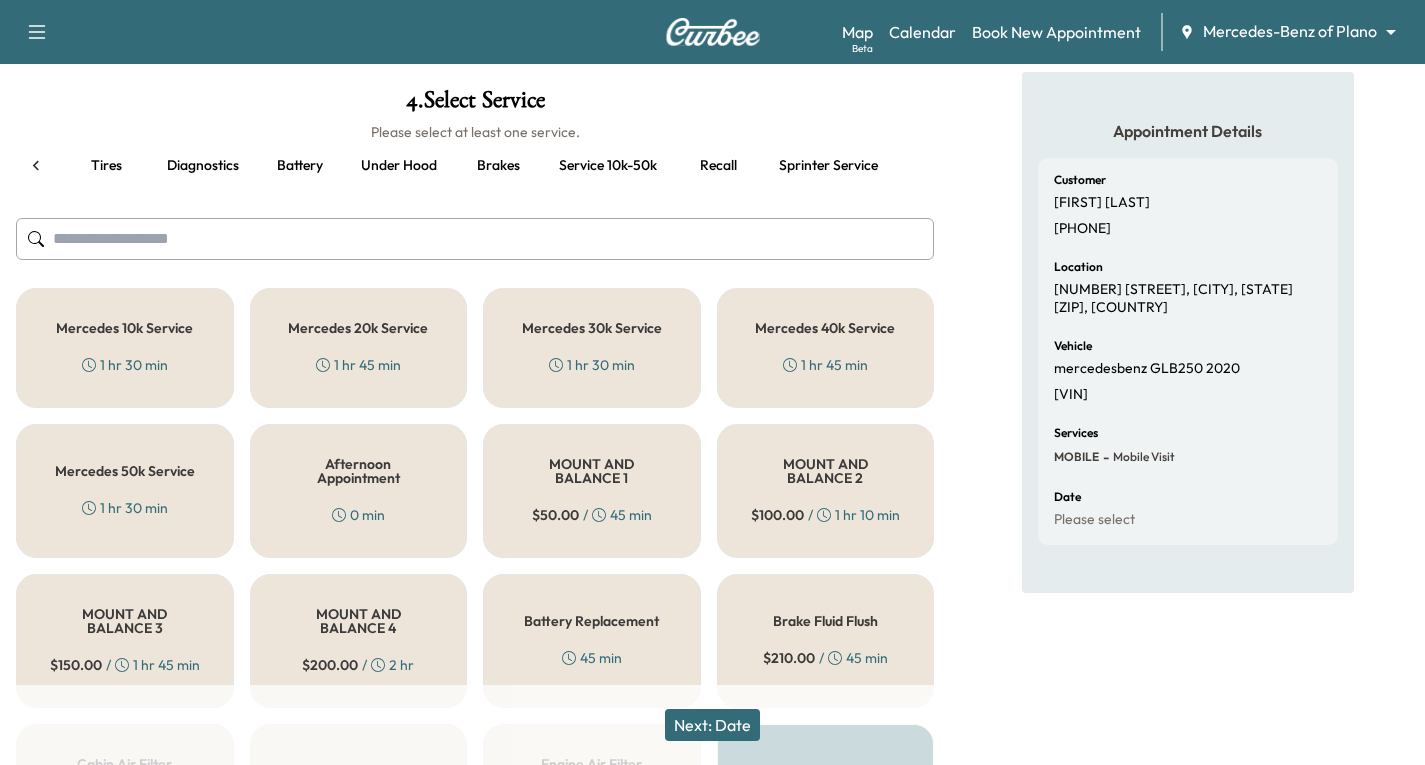 scroll, scrollTop: 0, scrollLeft: 303, axis: horizontal 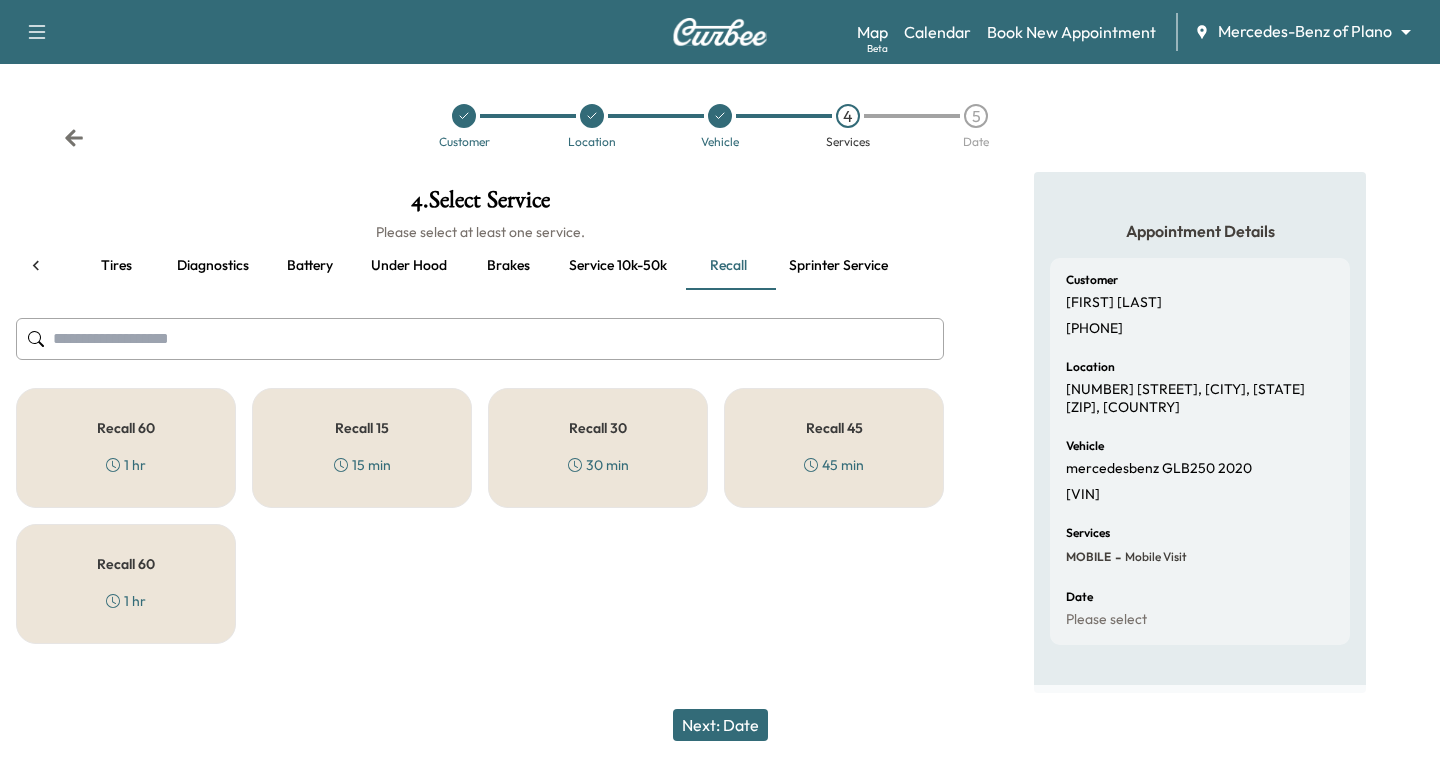click on "Recall 30 30 min" at bounding box center [598, 448] 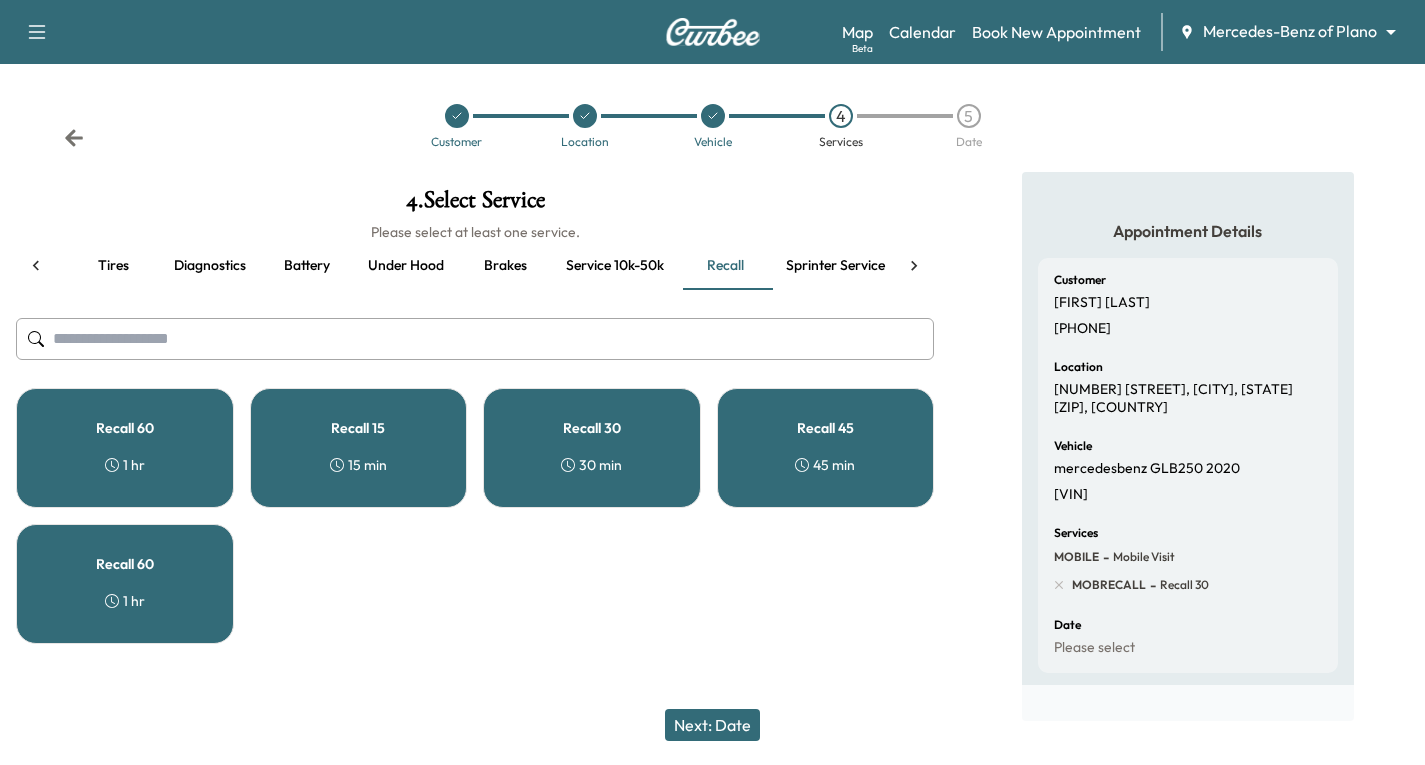drag, startPoint x: 588, startPoint y: 431, endPoint x: 595, endPoint y: 440, distance: 11.401754 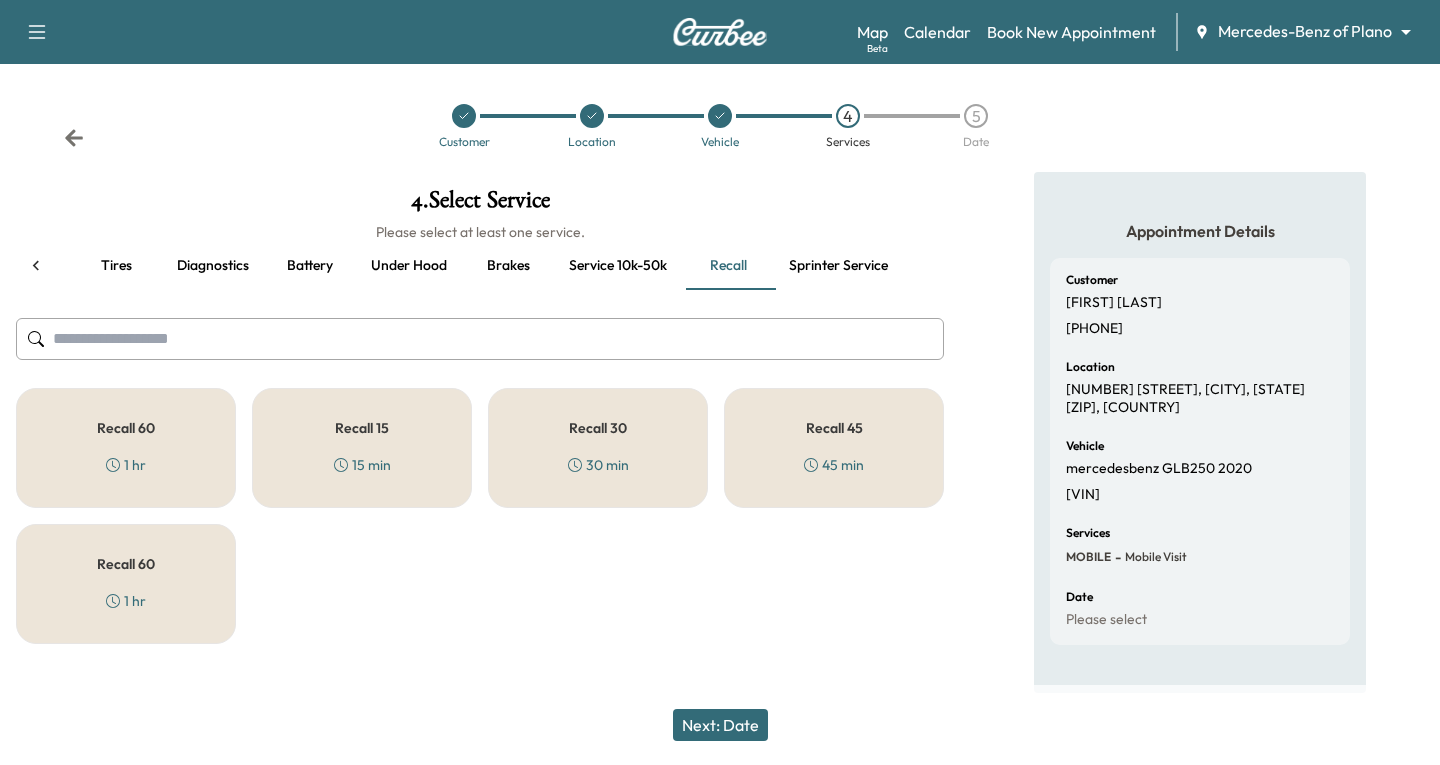 drag, startPoint x: 599, startPoint y: 462, endPoint x: 593, endPoint y: 472, distance: 11.661903 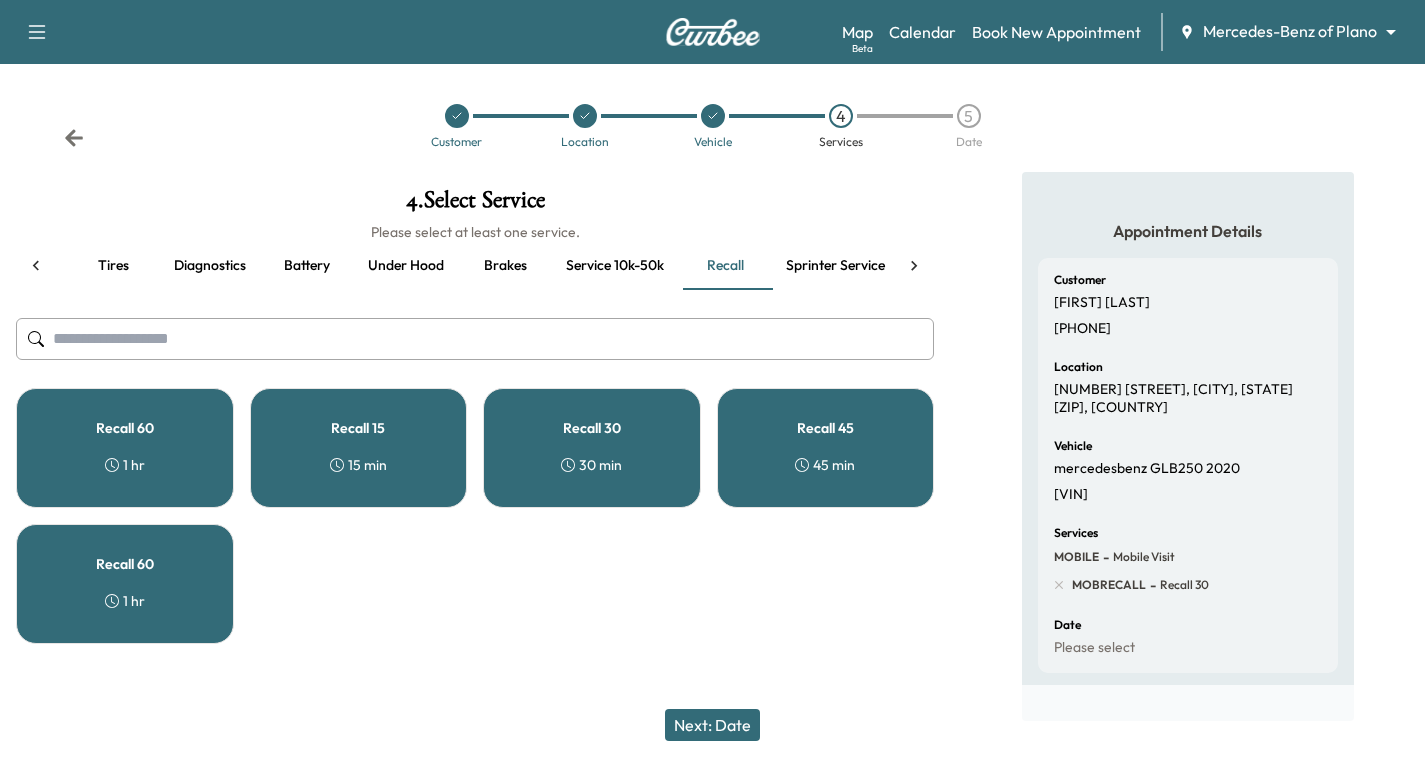 click on "Recall 30 30 min" at bounding box center (592, 448) 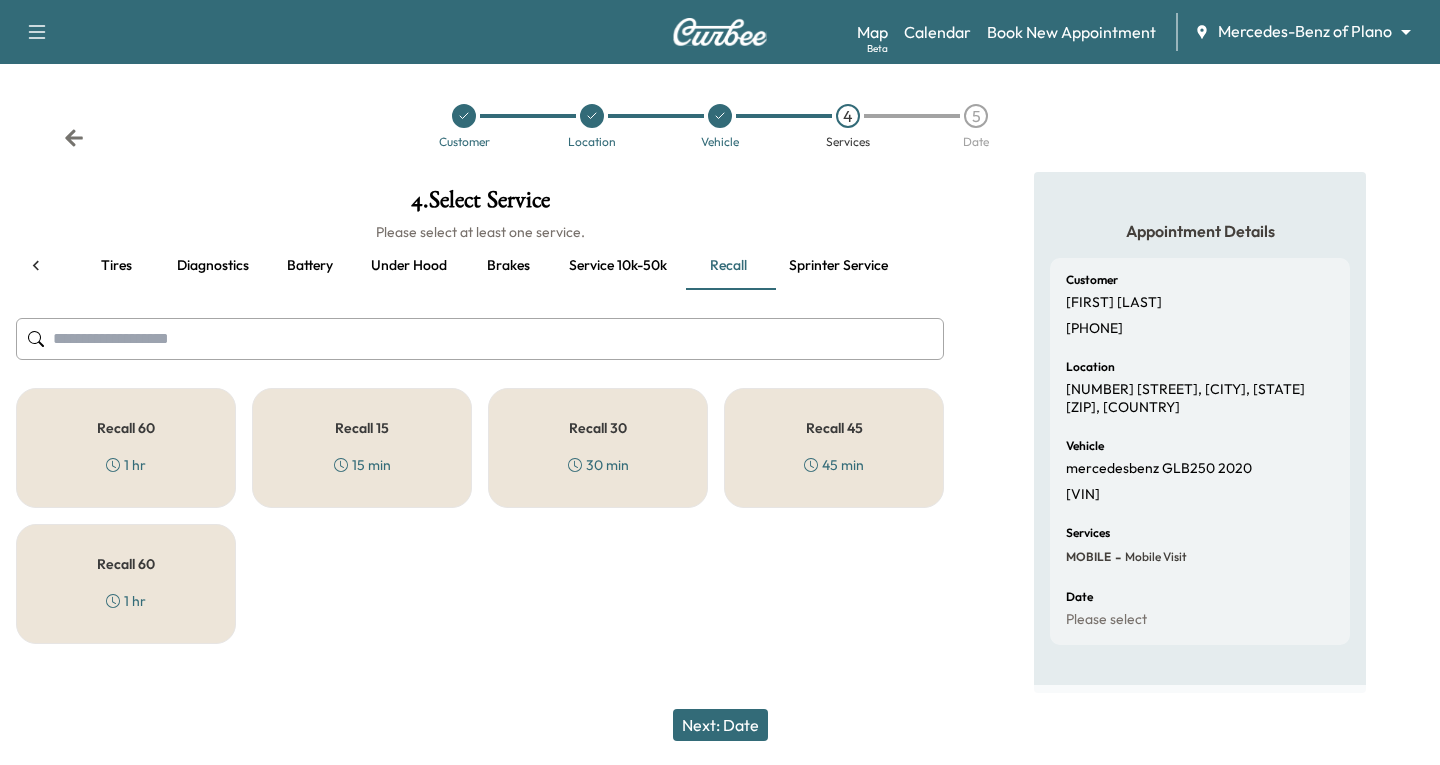 click on "45 min" at bounding box center [834, 465] 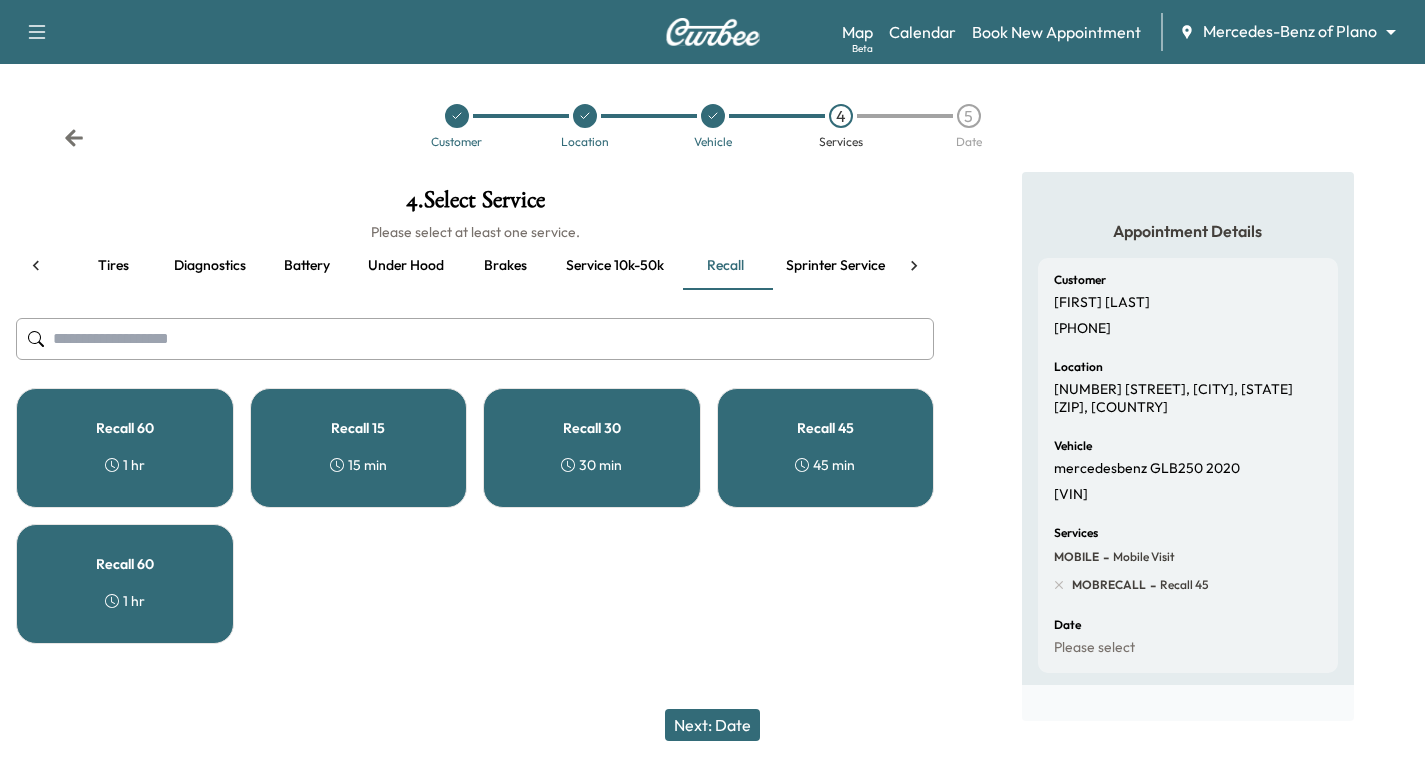 click on "Recall 60 1 hr Recall 15 15 min Recall 30 30 min Recall 45 45 min Recall 60 1 hr" at bounding box center (475, 516) 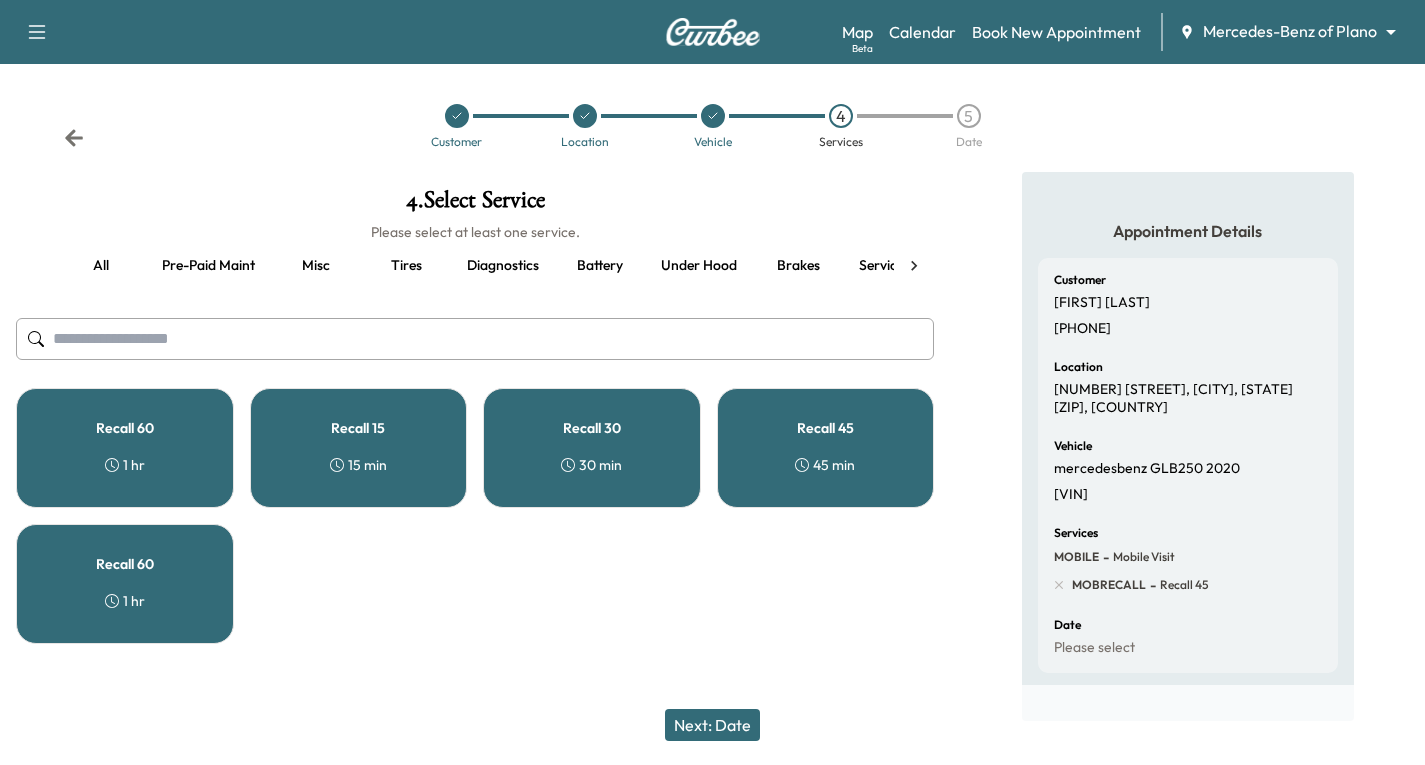 scroll, scrollTop: 0, scrollLeft: 0, axis: both 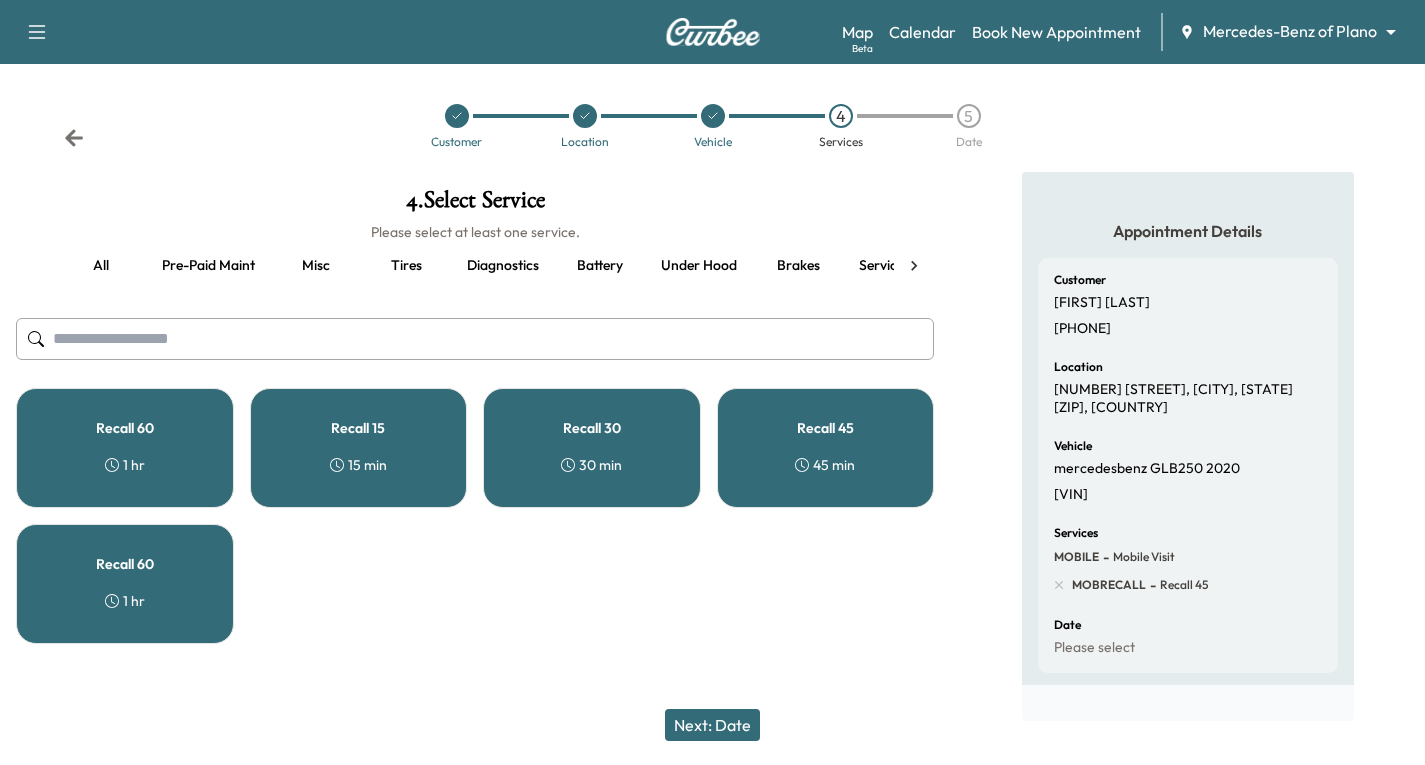 click on "Recall 15" at bounding box center [358, 428] 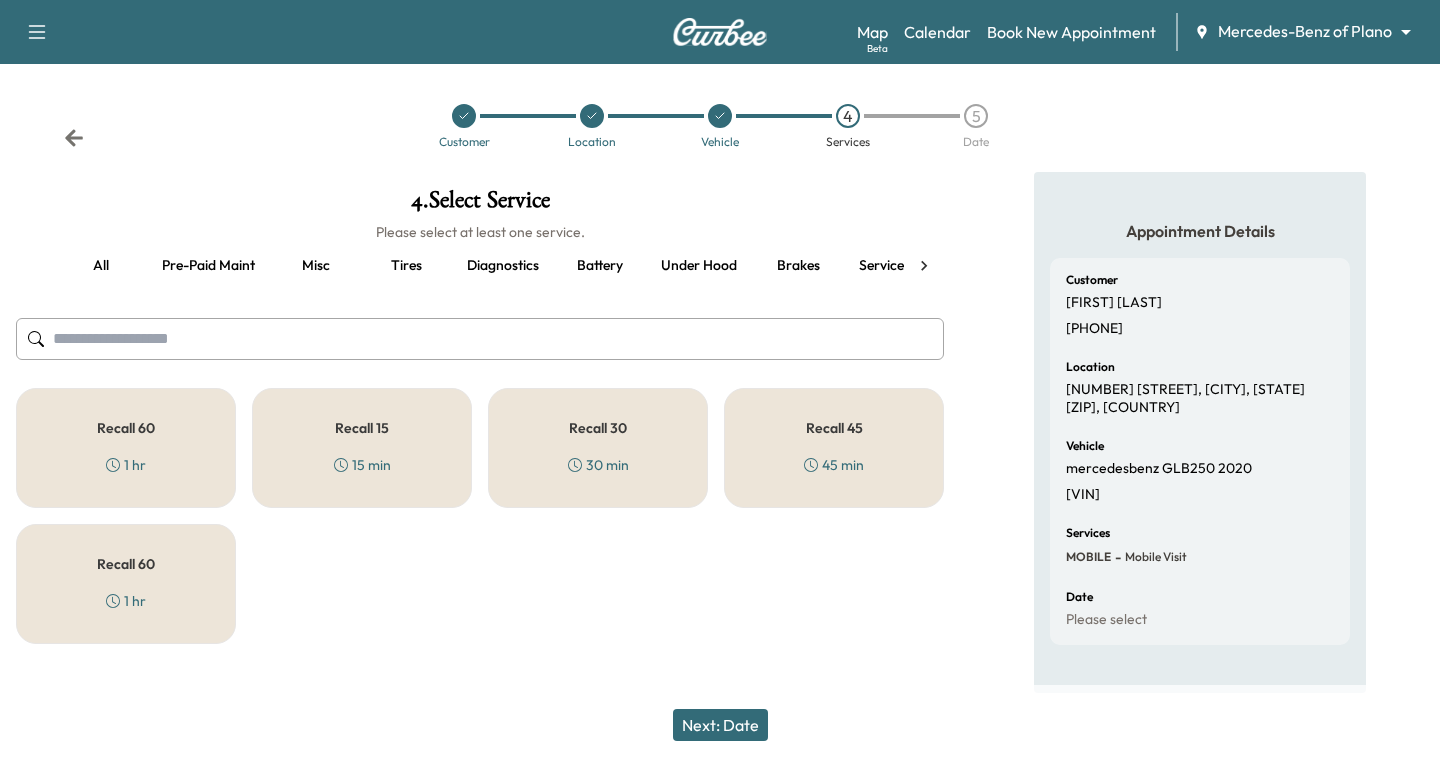 click on "Recall 30 30 min" at bounding box center (598, 448) 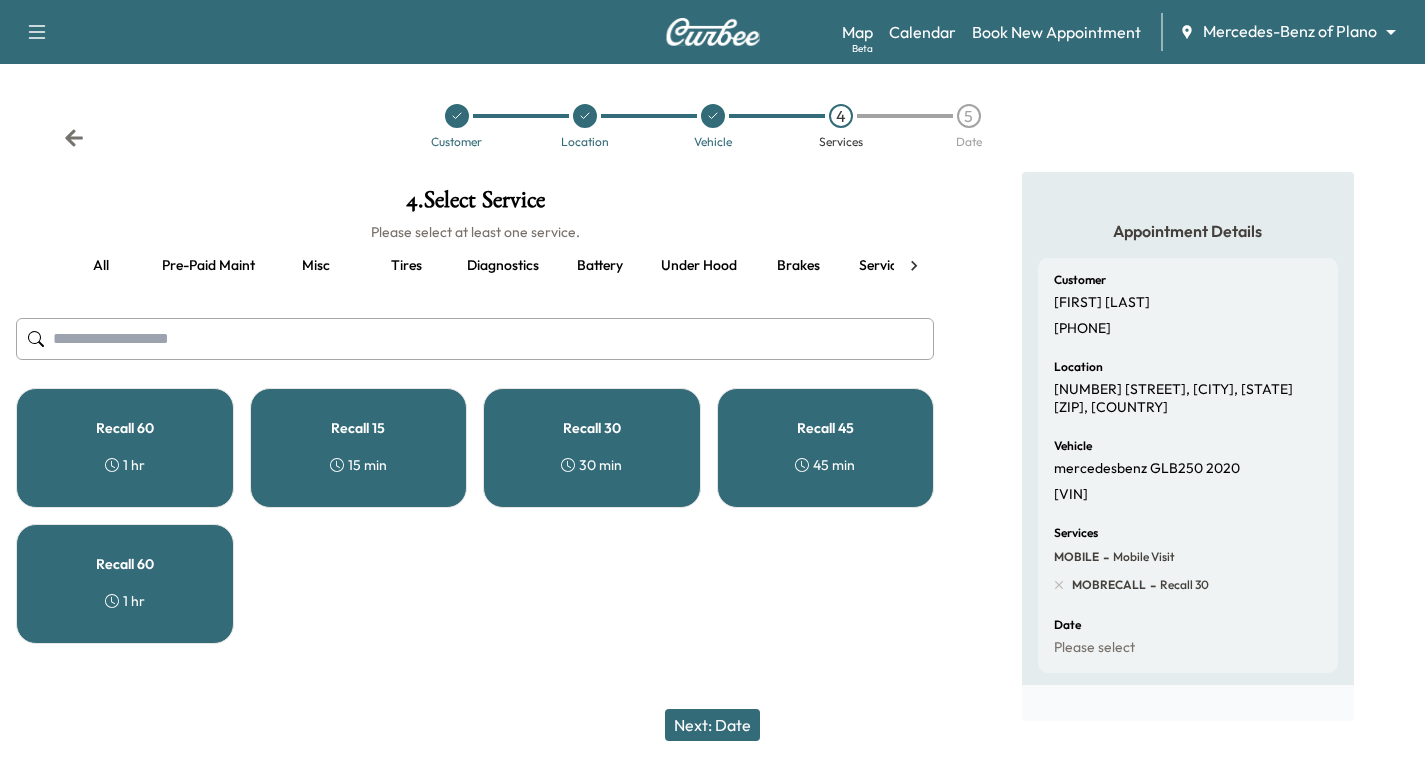 click on "Next: Date" at bounding box center (712, 725) 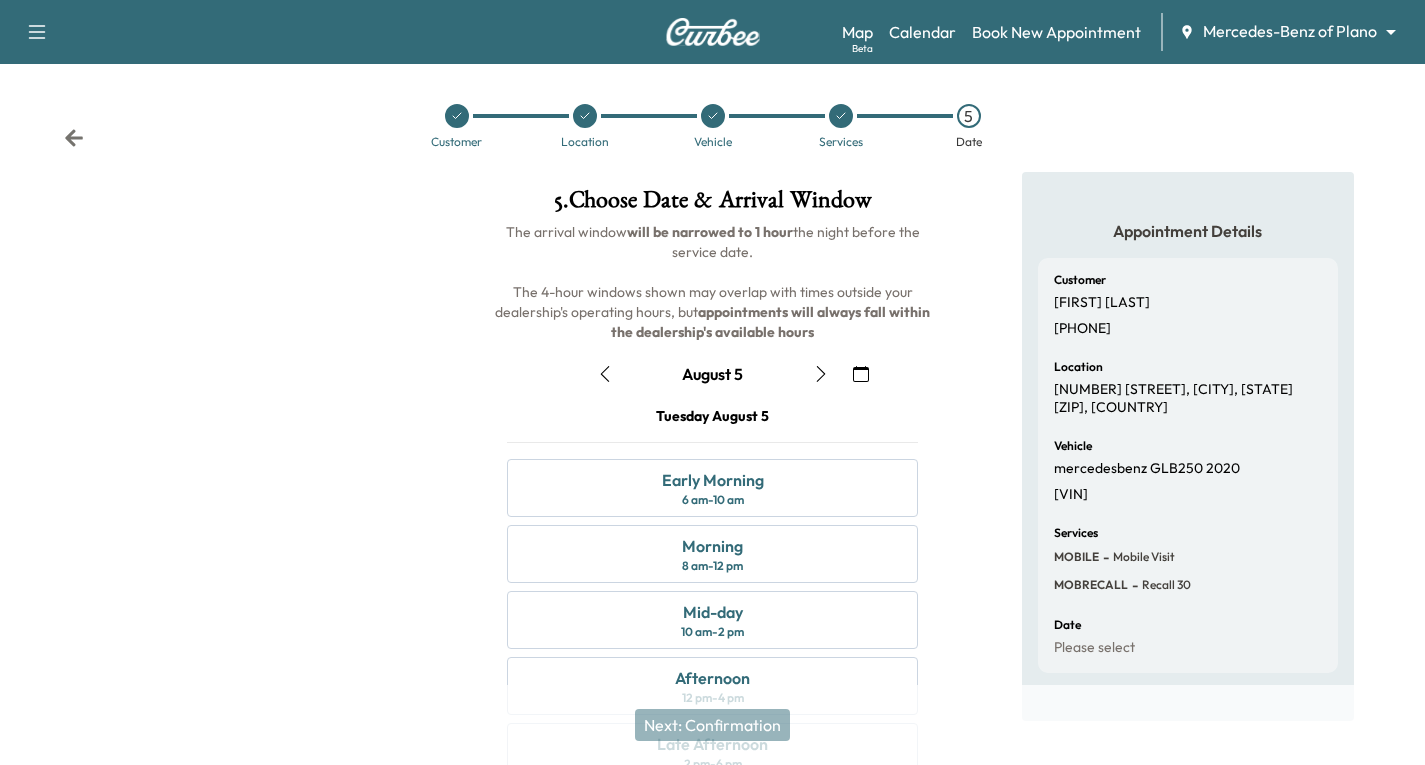 click 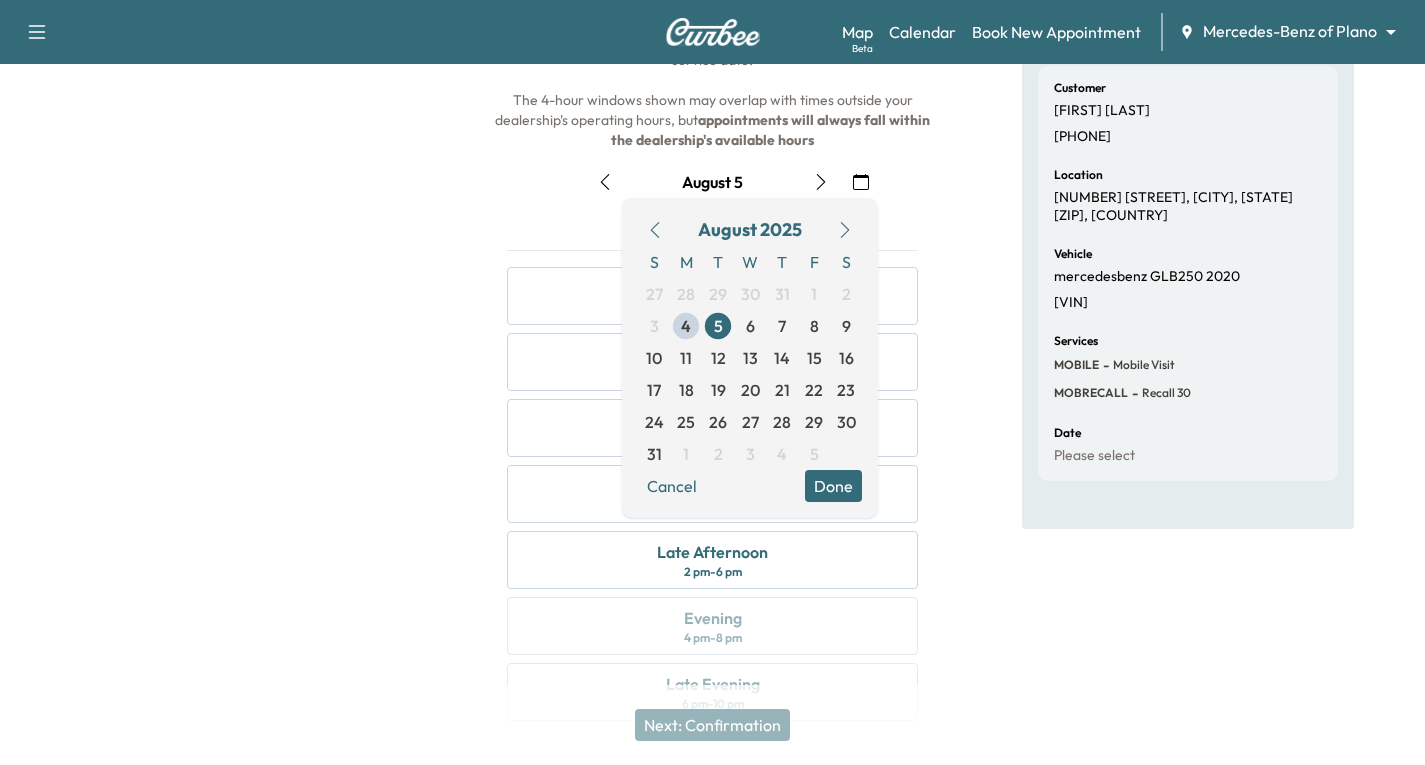 scroll, scrollTop: 200, scrollLeft: 0, axis: vertical 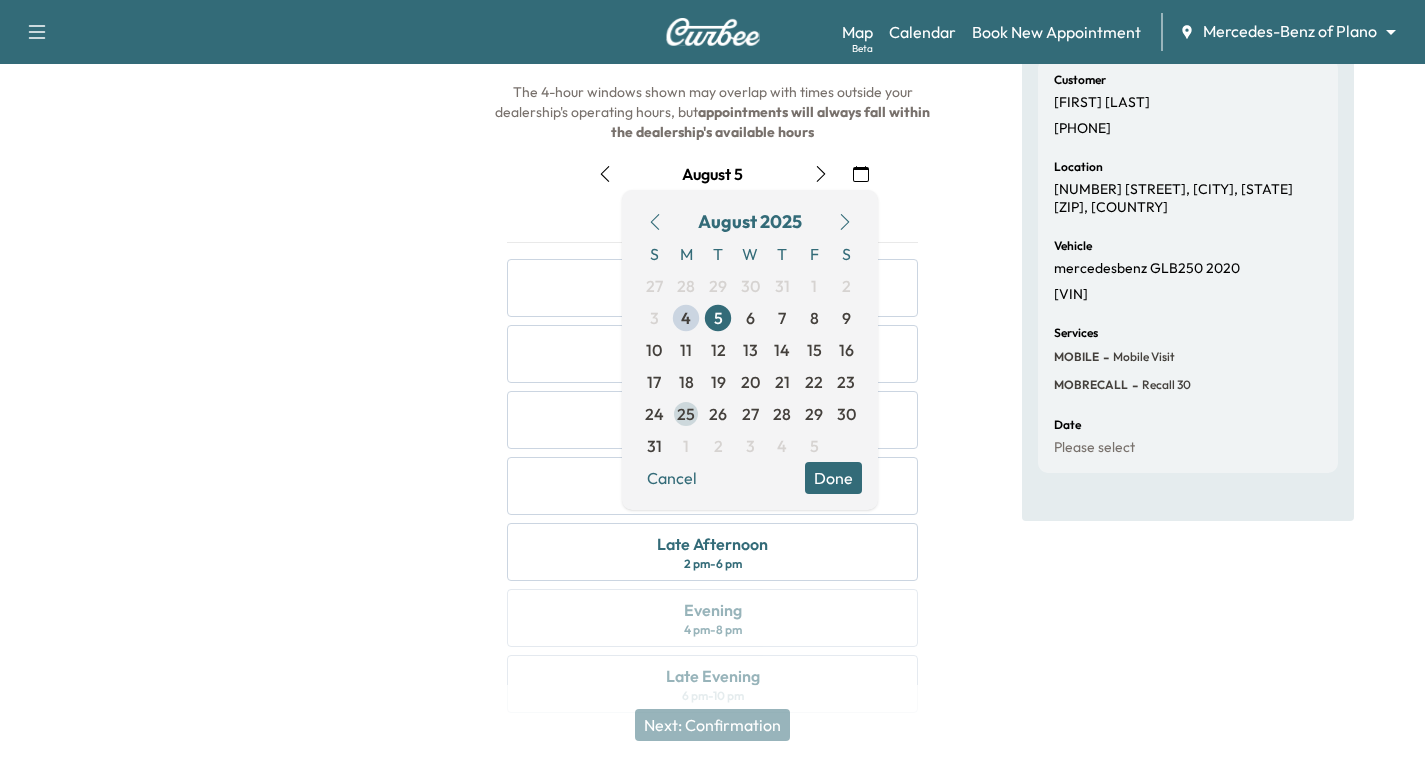 click on "25" at bounding box center (686, 414) 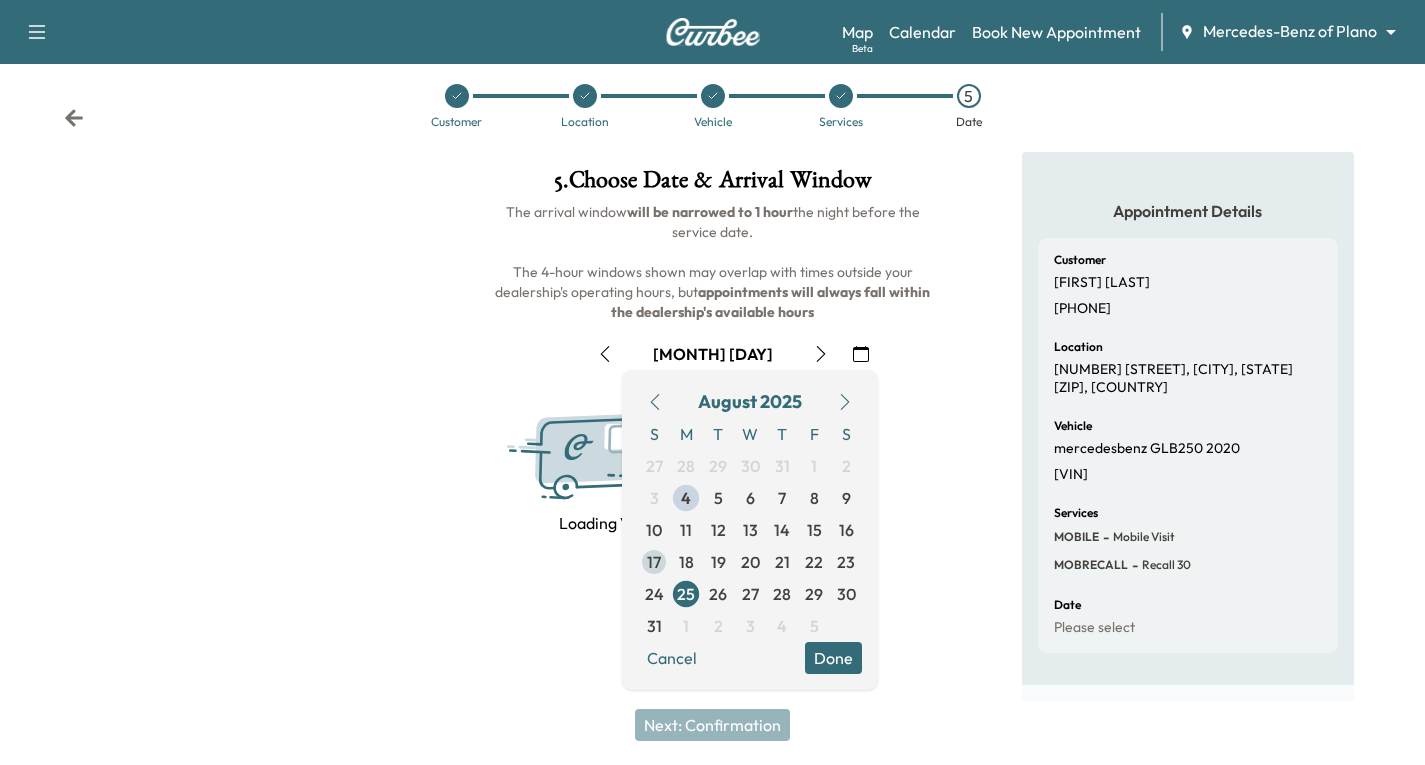 scroll, scrollTop: 200, scrollLeft: 0, axis: vertical 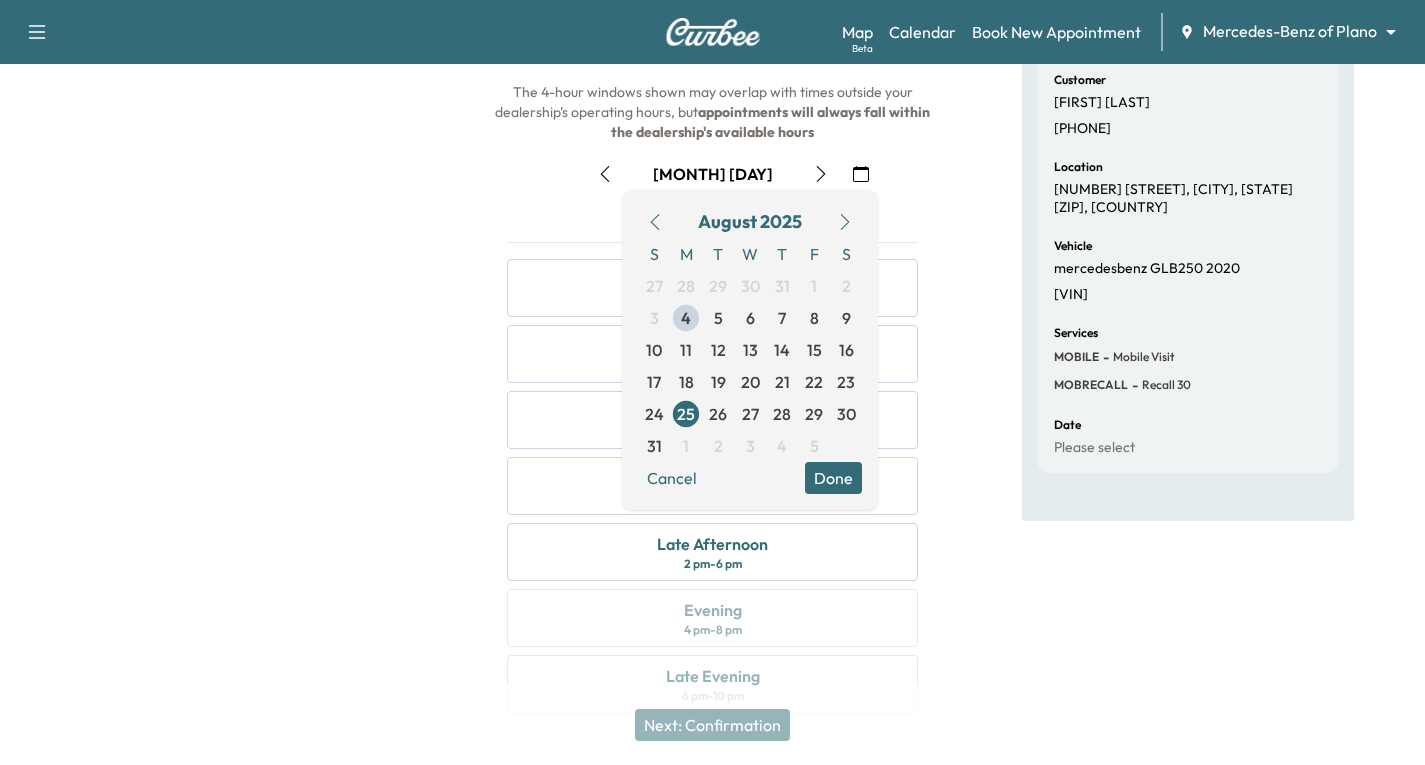 click on "Done" at bounding box center (833, 478) 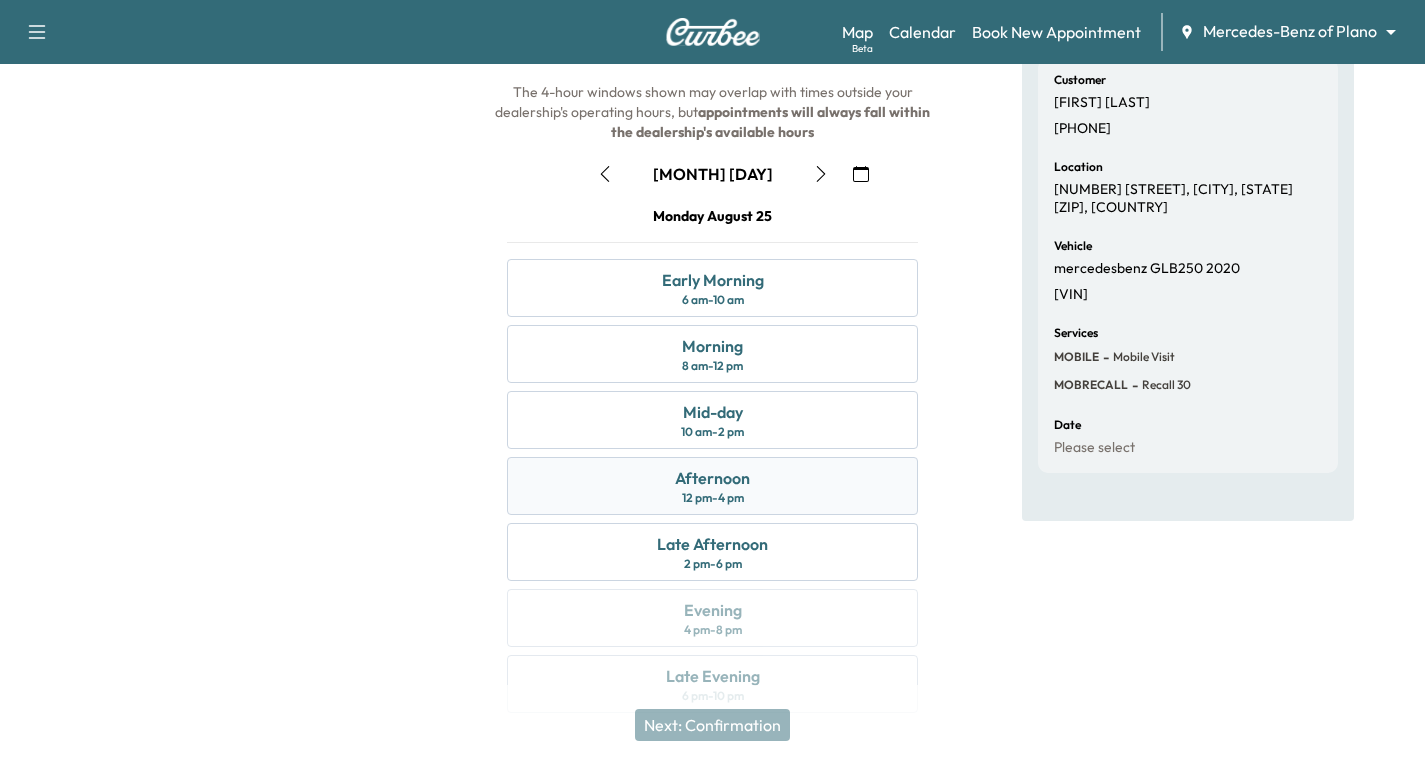 click on "Afternoon" at bounding box center [712, 478] 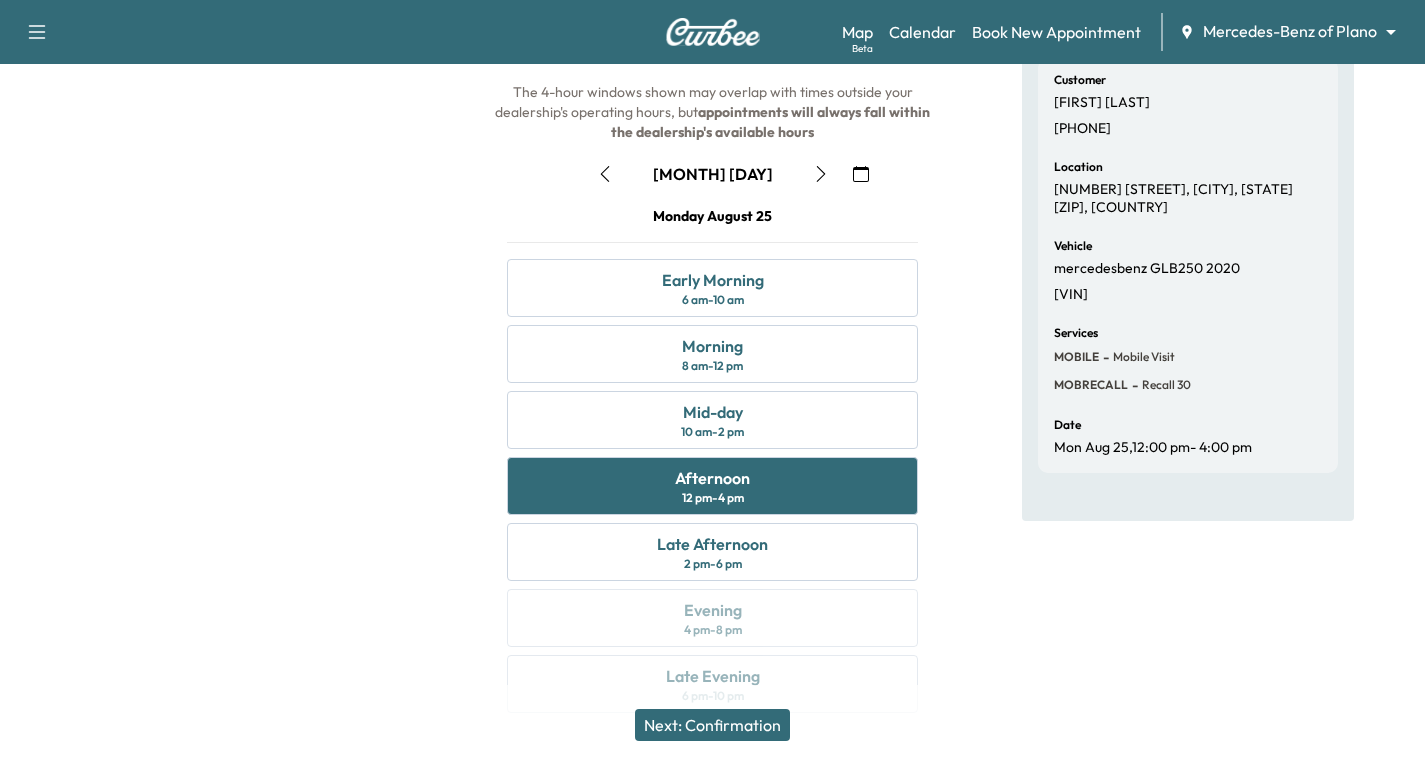 click on "Next: Confirmation" at bounding box center [712, 725] 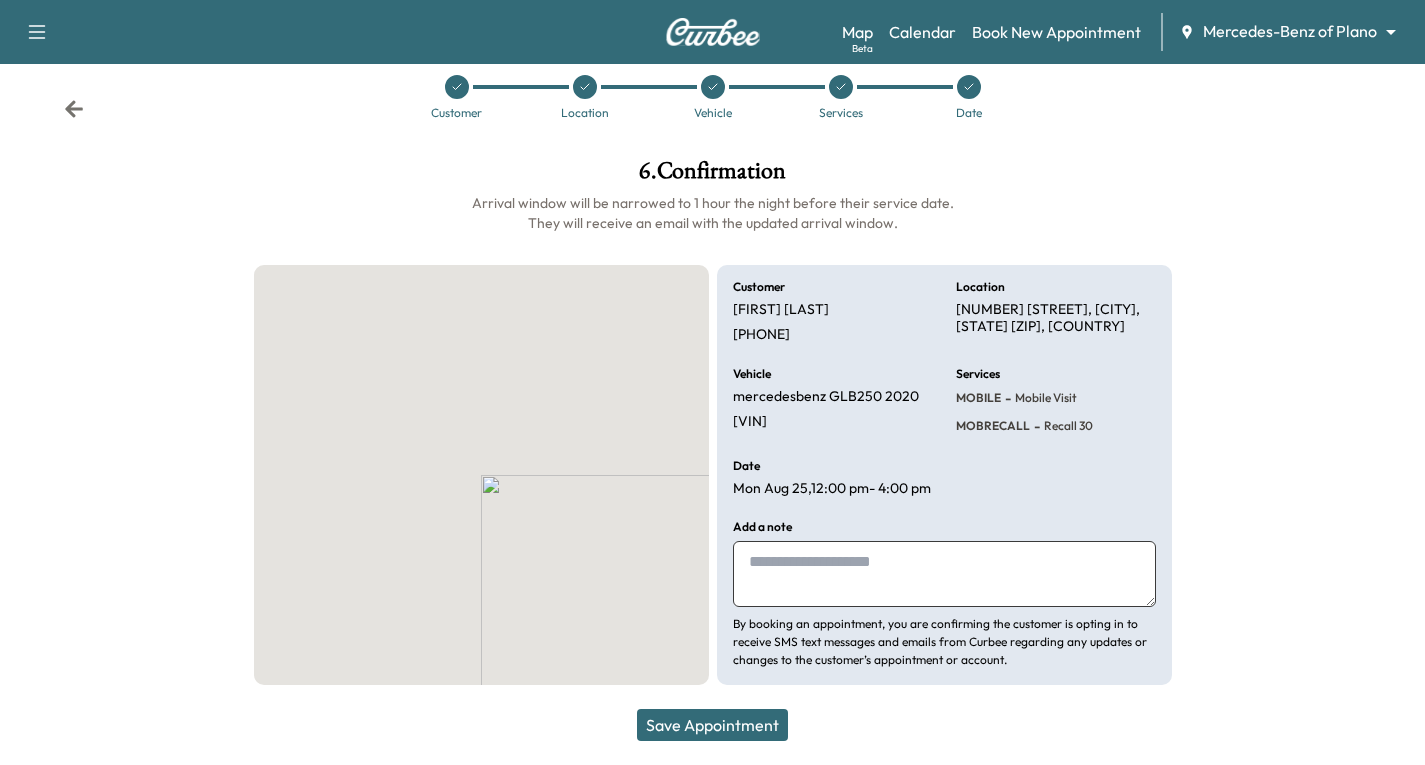 scroll, scrollTop: 47, scrollLeft: 0, axis: vertical 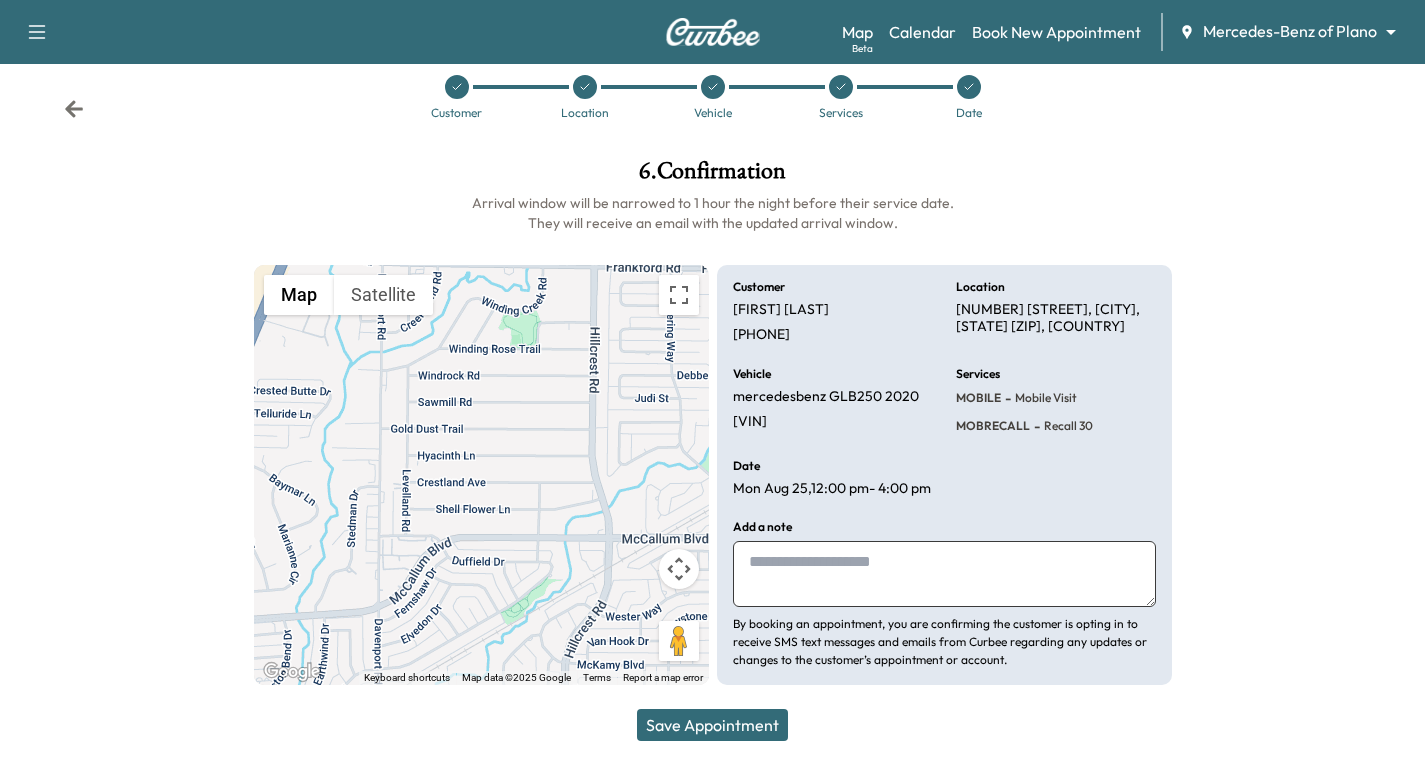 click on "Save Appointment" at bounding box center [712, 725] 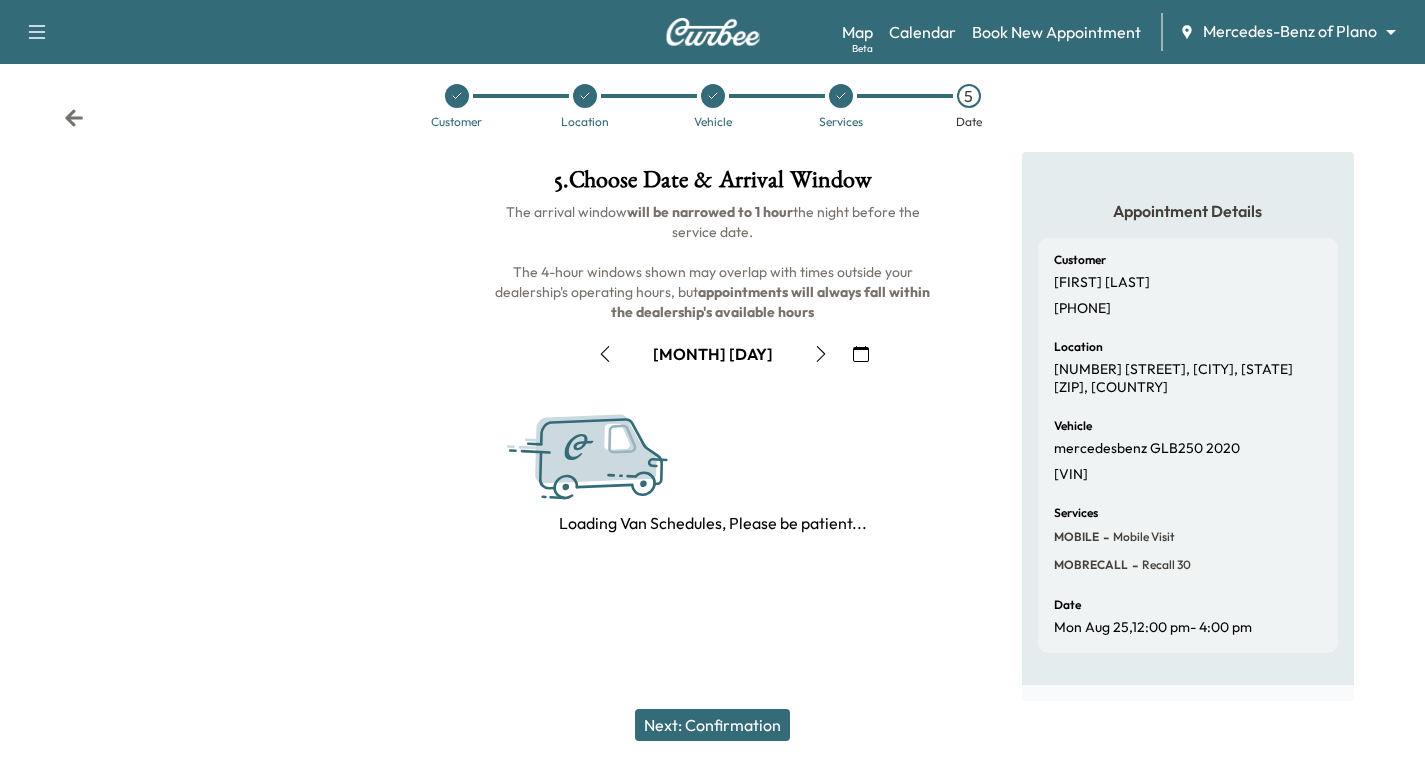 scroll, scrollTop: 47, scrollLeft: 0, axis: vertical 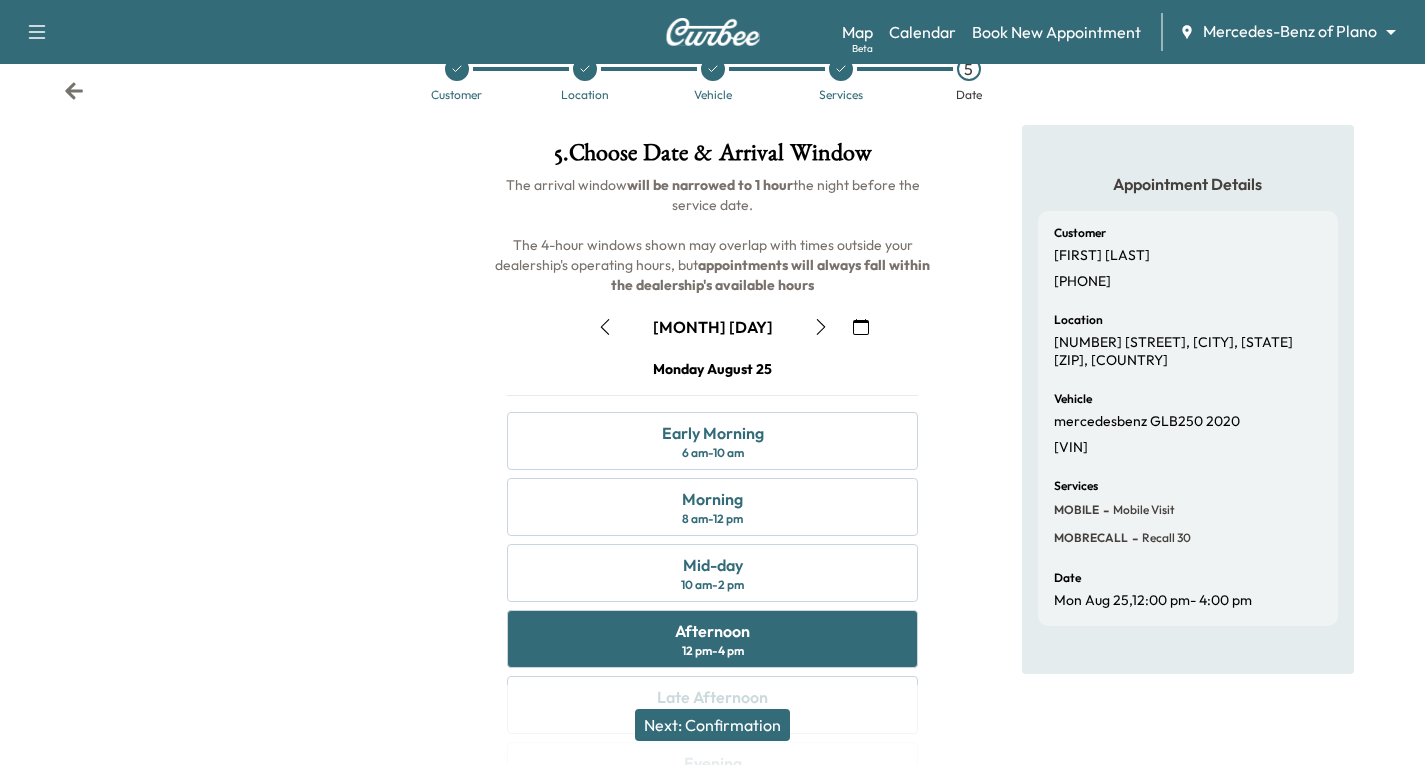 click 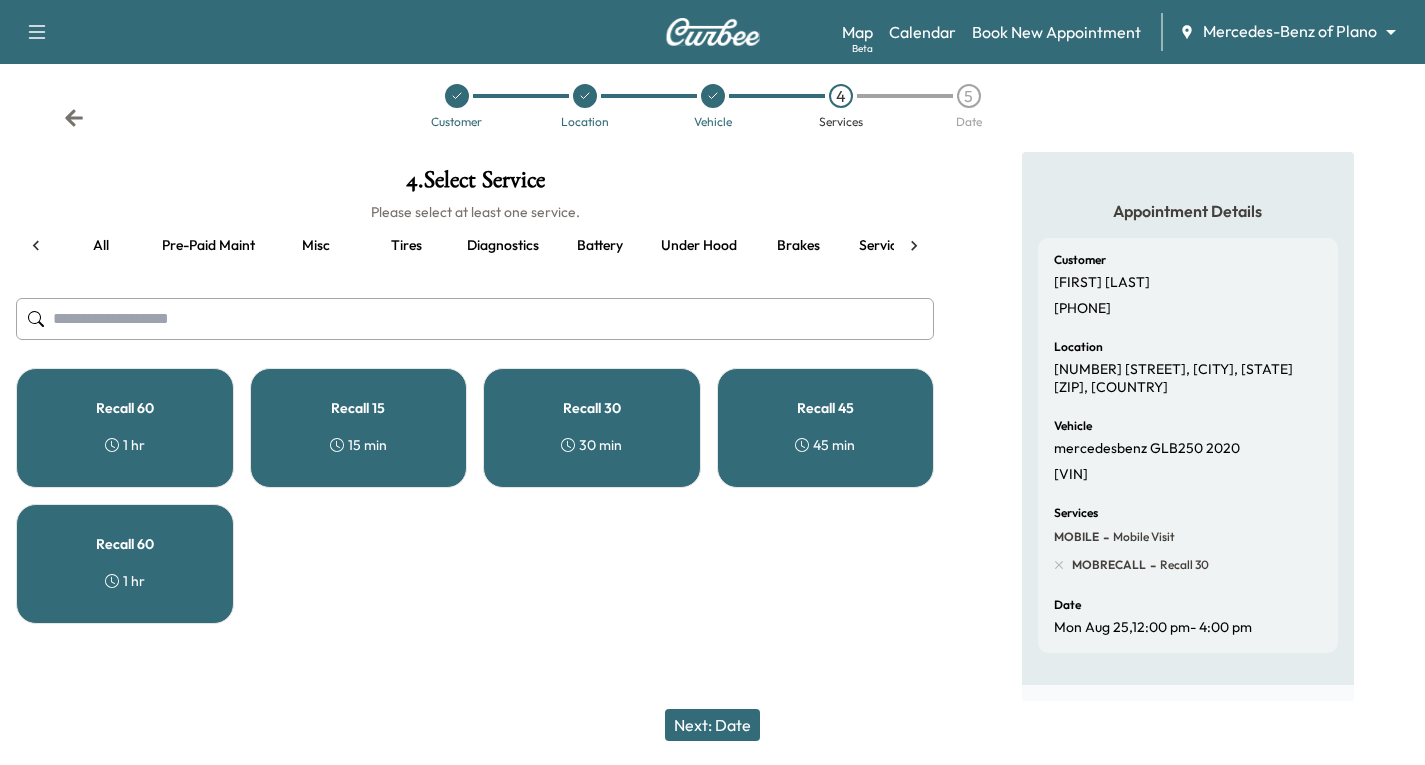 scroll, scrollTop: 20, scrollLeft: 0, axis: vertical 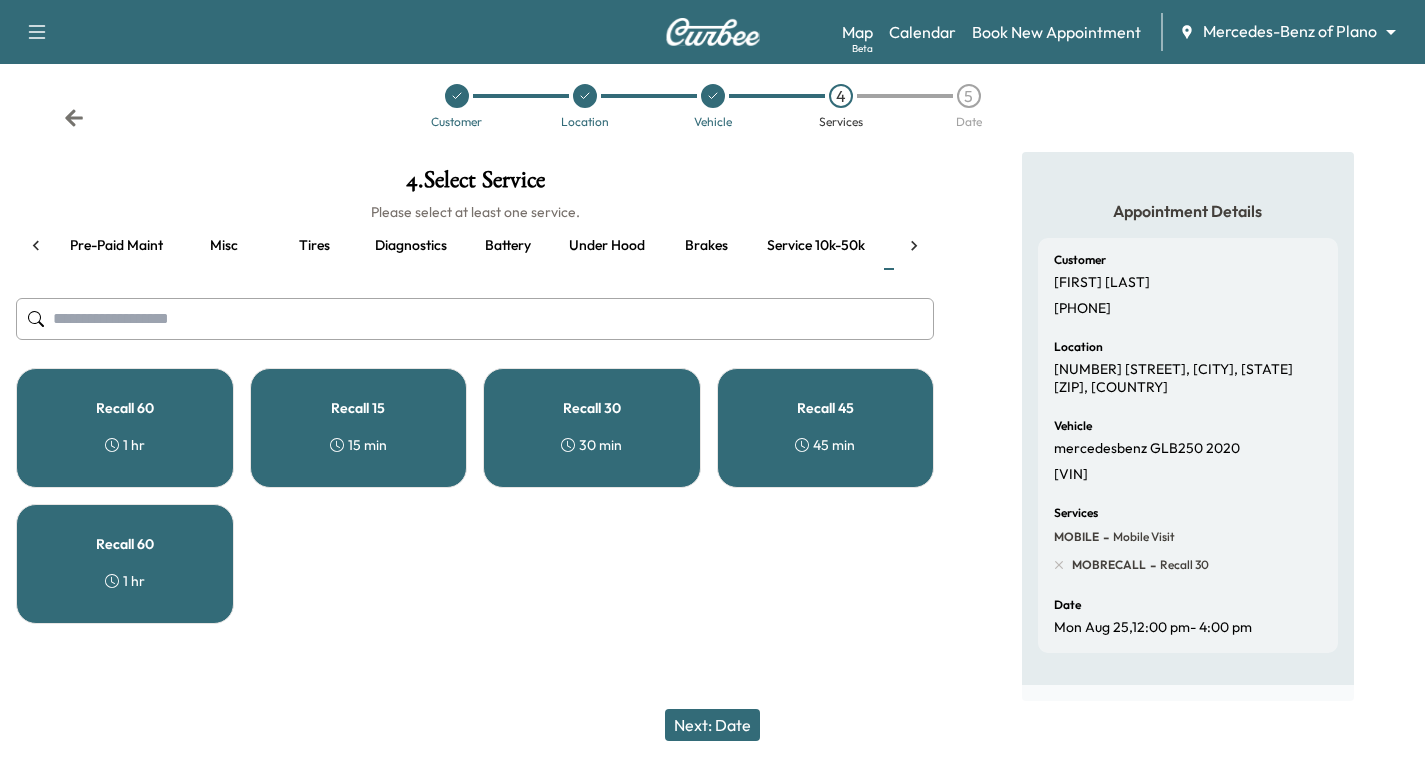click on "Recall 60 1 hr" at bounding box center [125, 564] 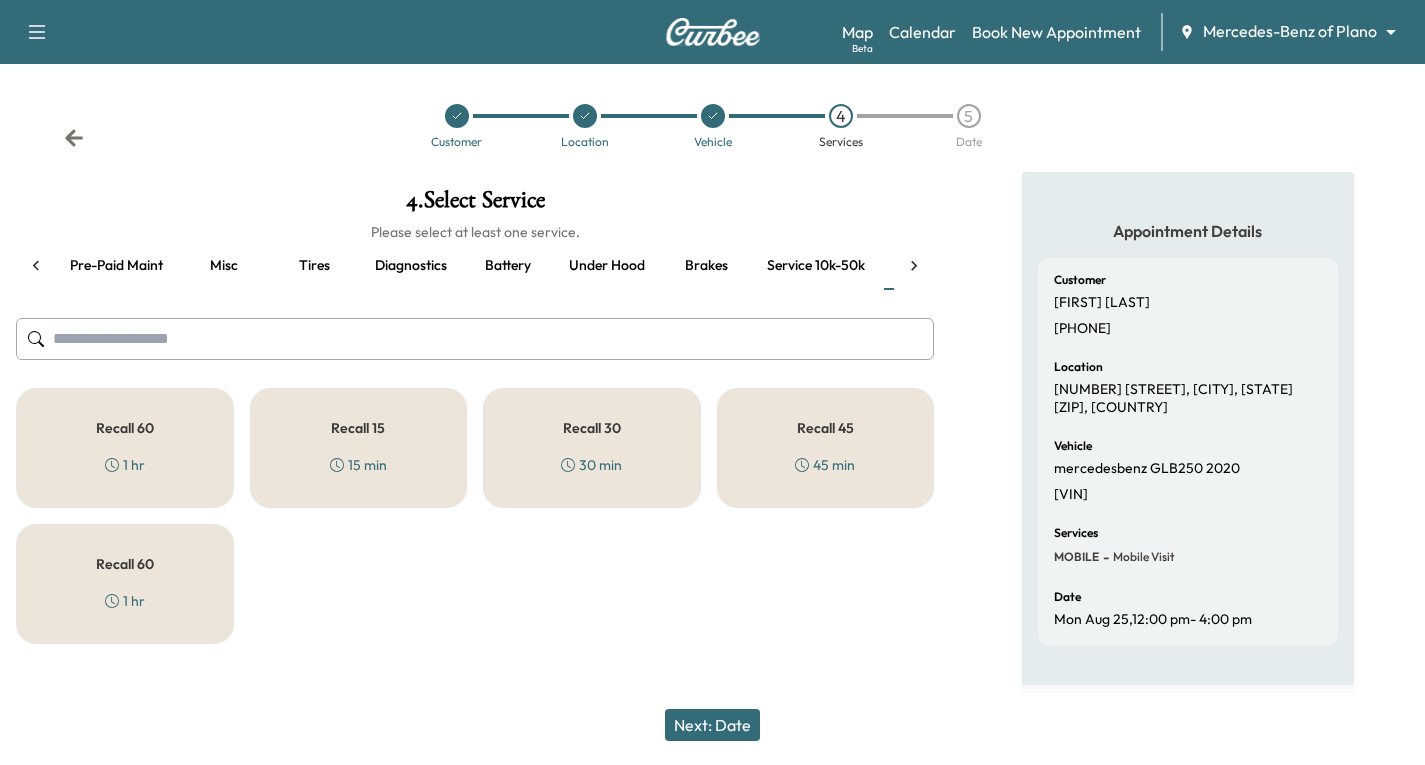 scroll, scrollTop: 0, scrollLeft: 0, axis: both 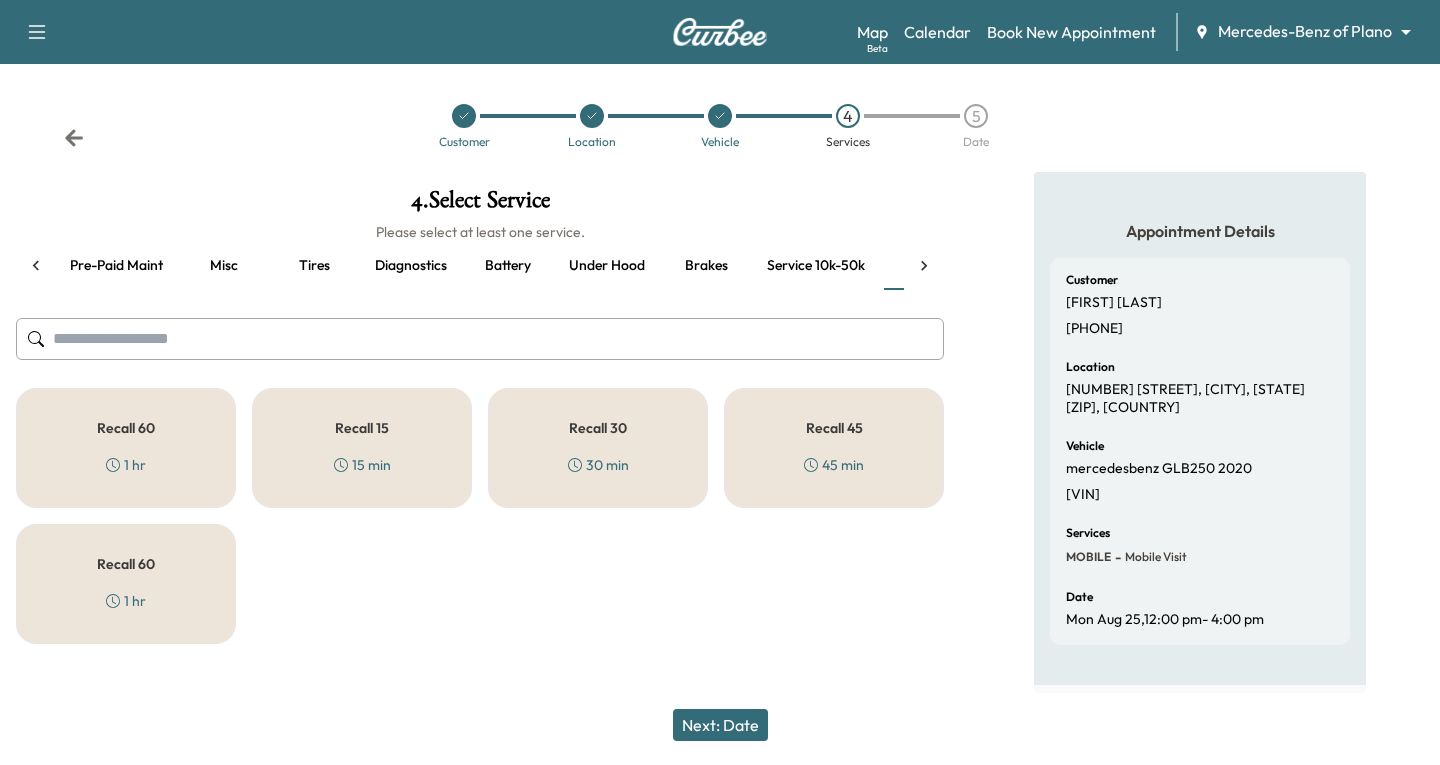 click on "Recall 45 45 min" at bounding box center [834, 448] 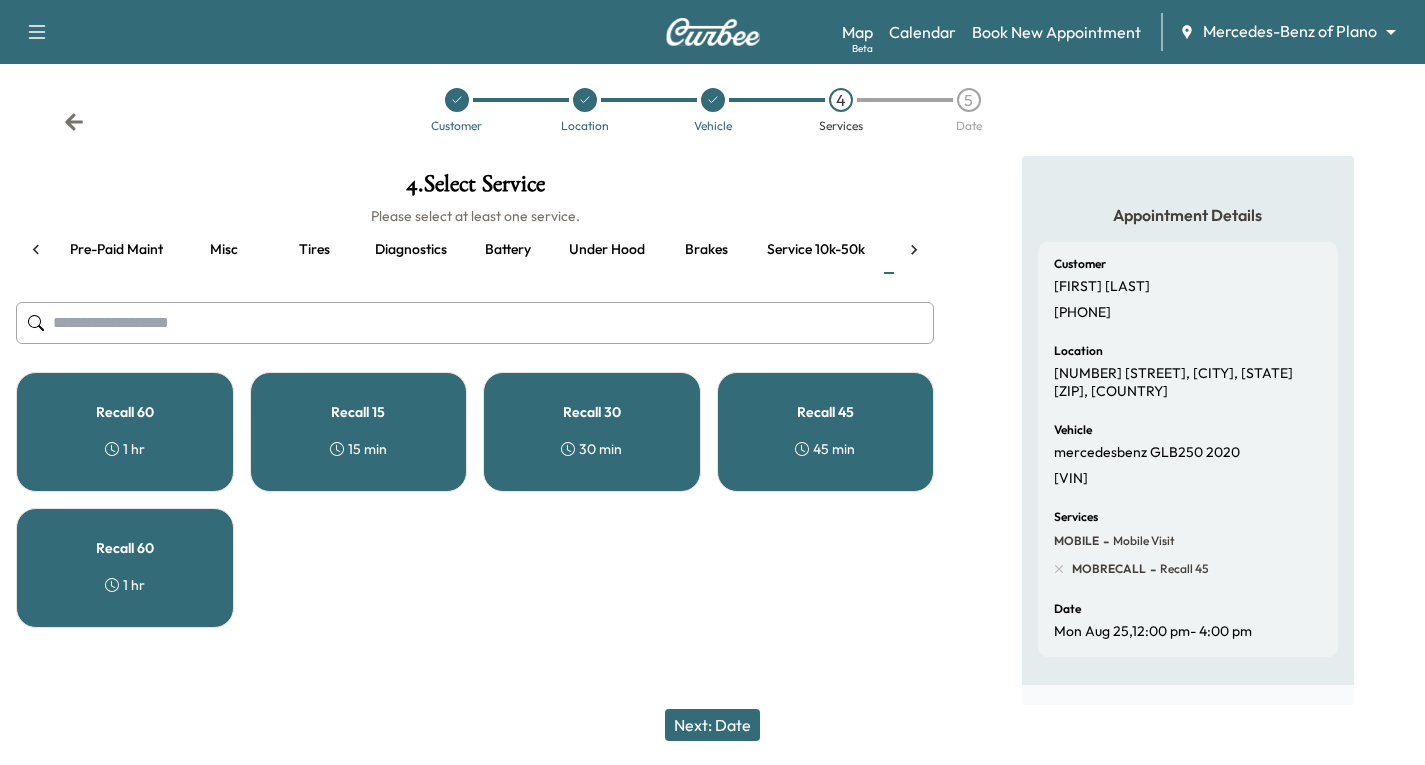 scroll, scrollTop: 20, scrollLeft: 0, axis: vertical 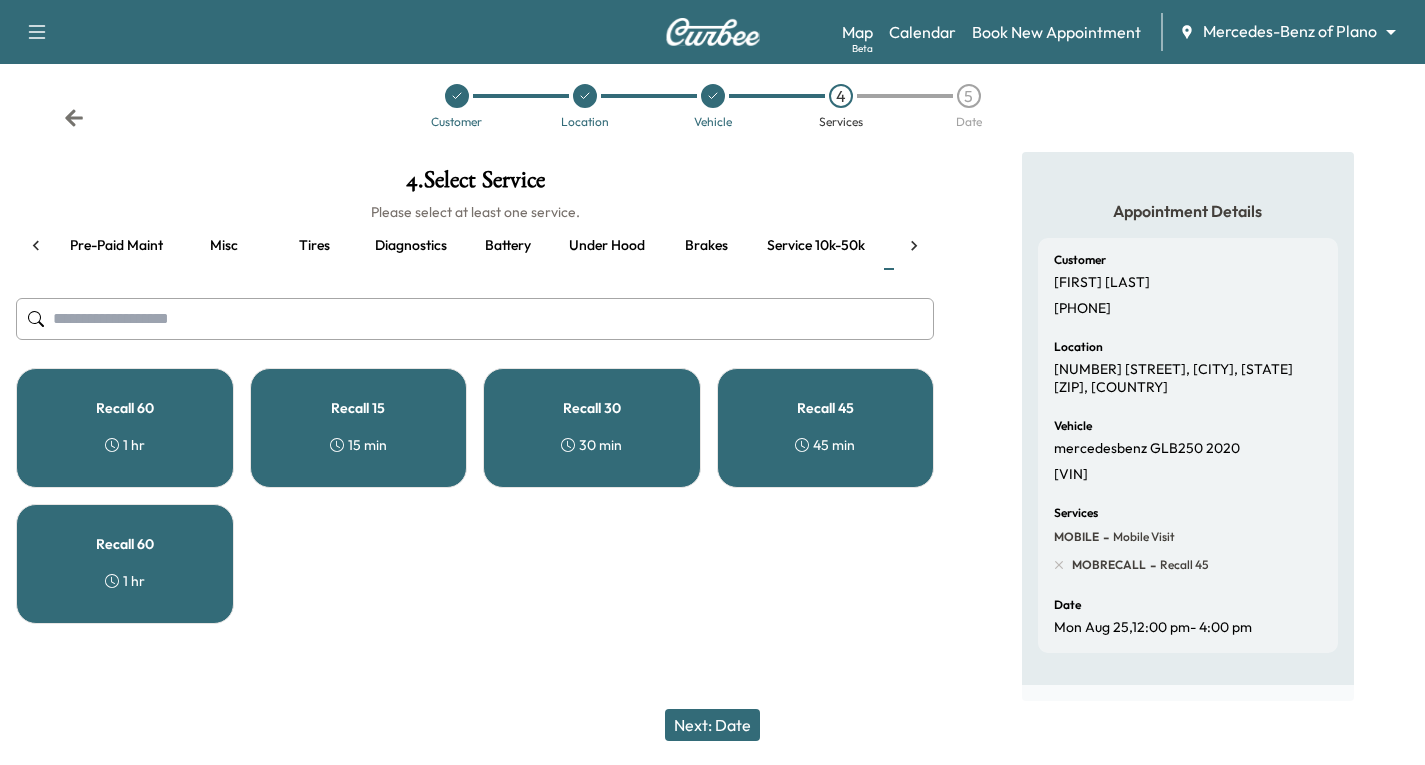 click on "Recall 60 1 hr" at bounding box center (125, 564) 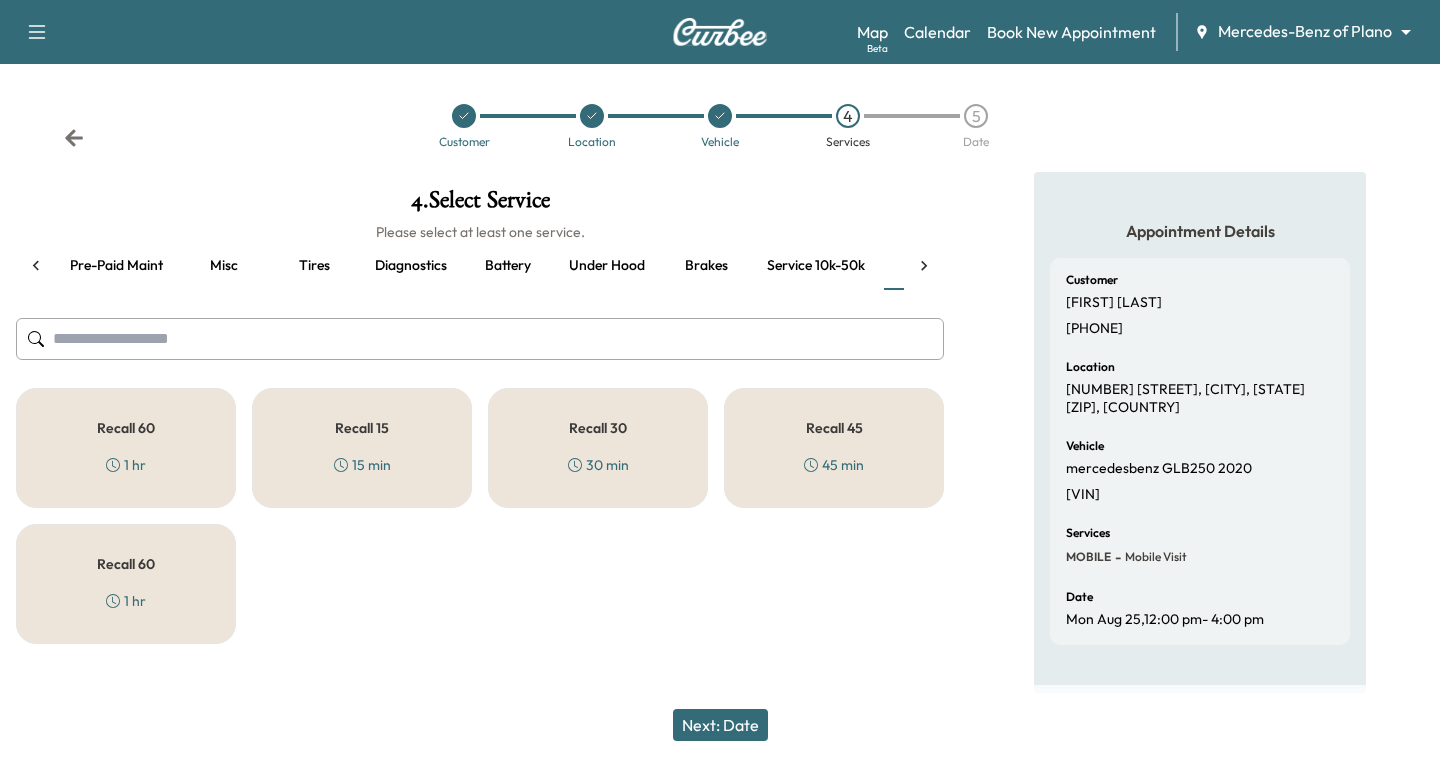 drag, startPoint x: 138, startPoint y: 463, endPoint x: 138, endPoint y: 474, distance: 11 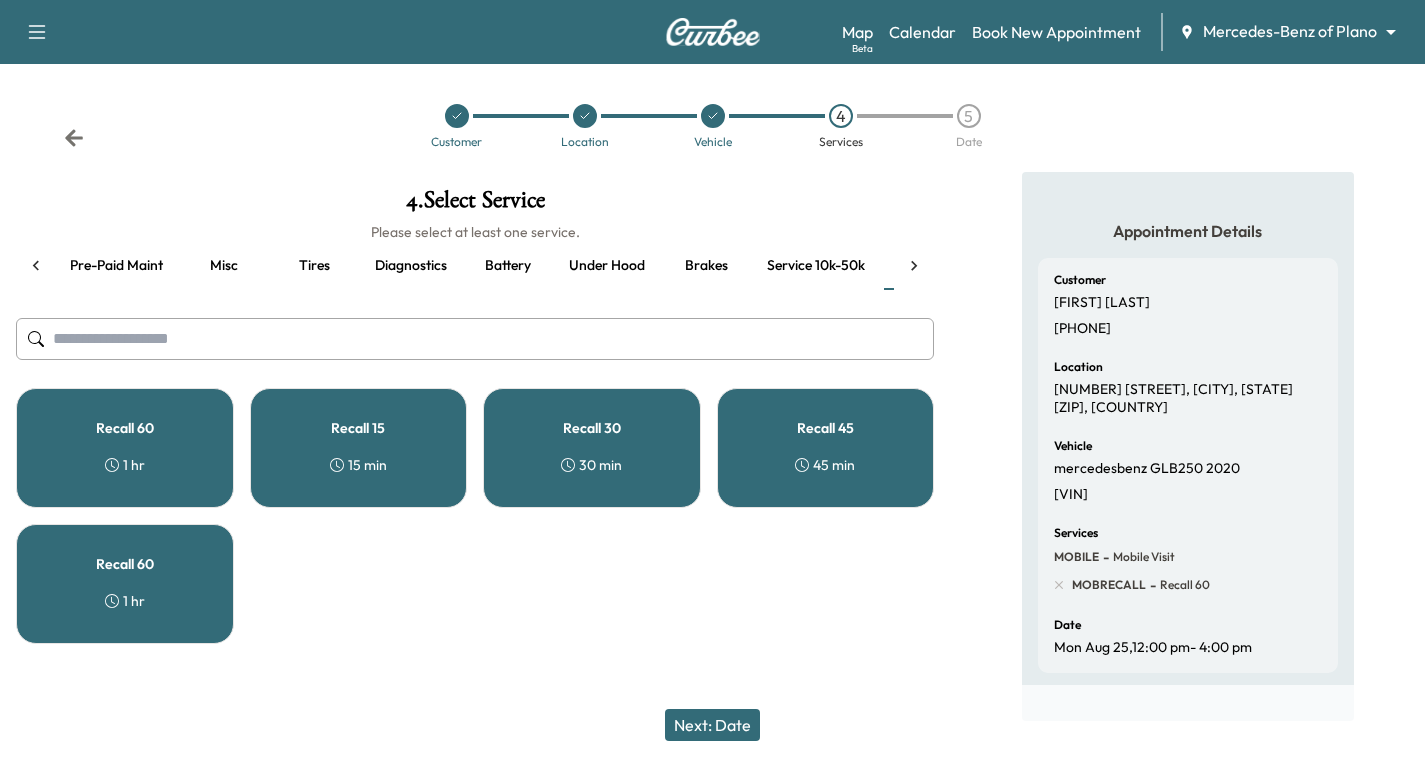 click on "Recall 15 15 min" at bounding box center (359, 448) 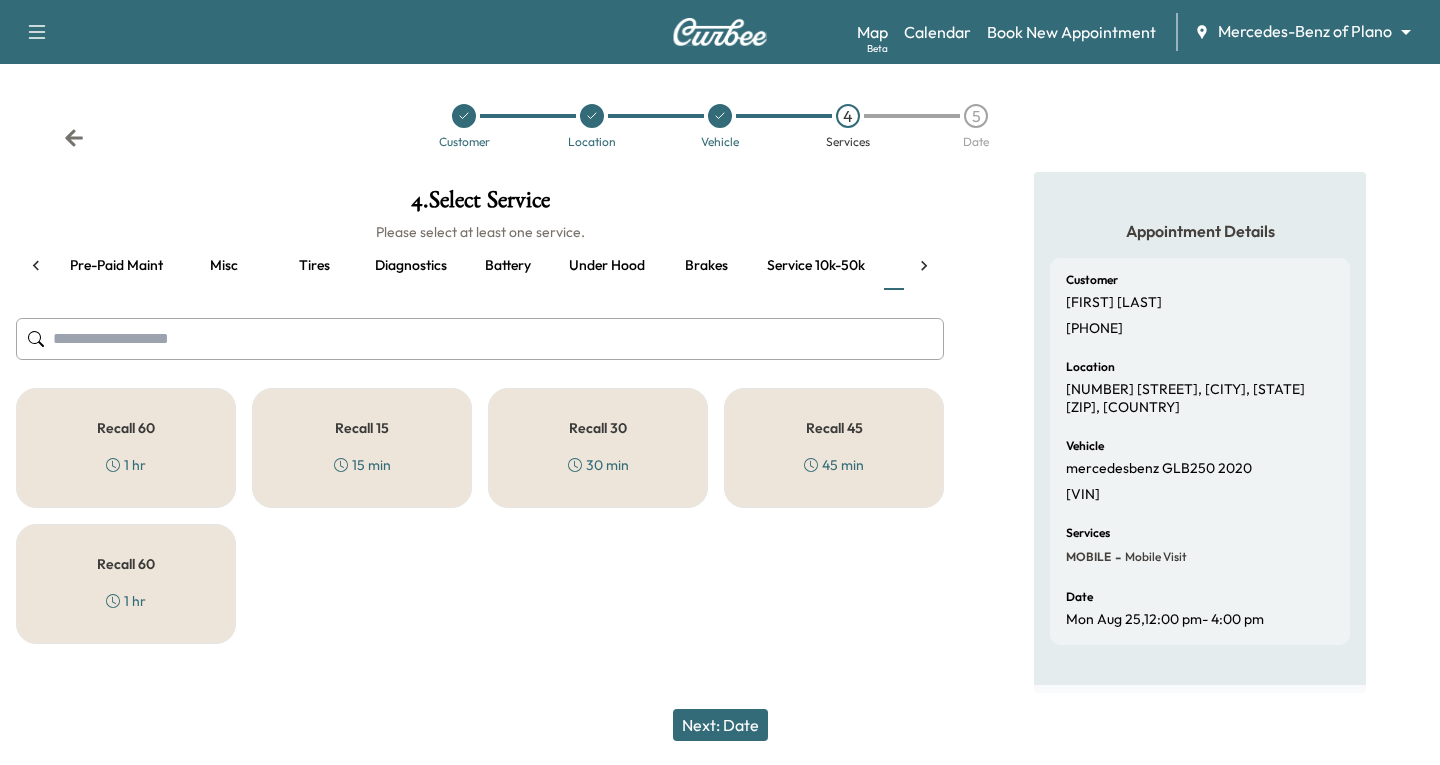 click on "Recall 15" at bounding box center (362, 428) 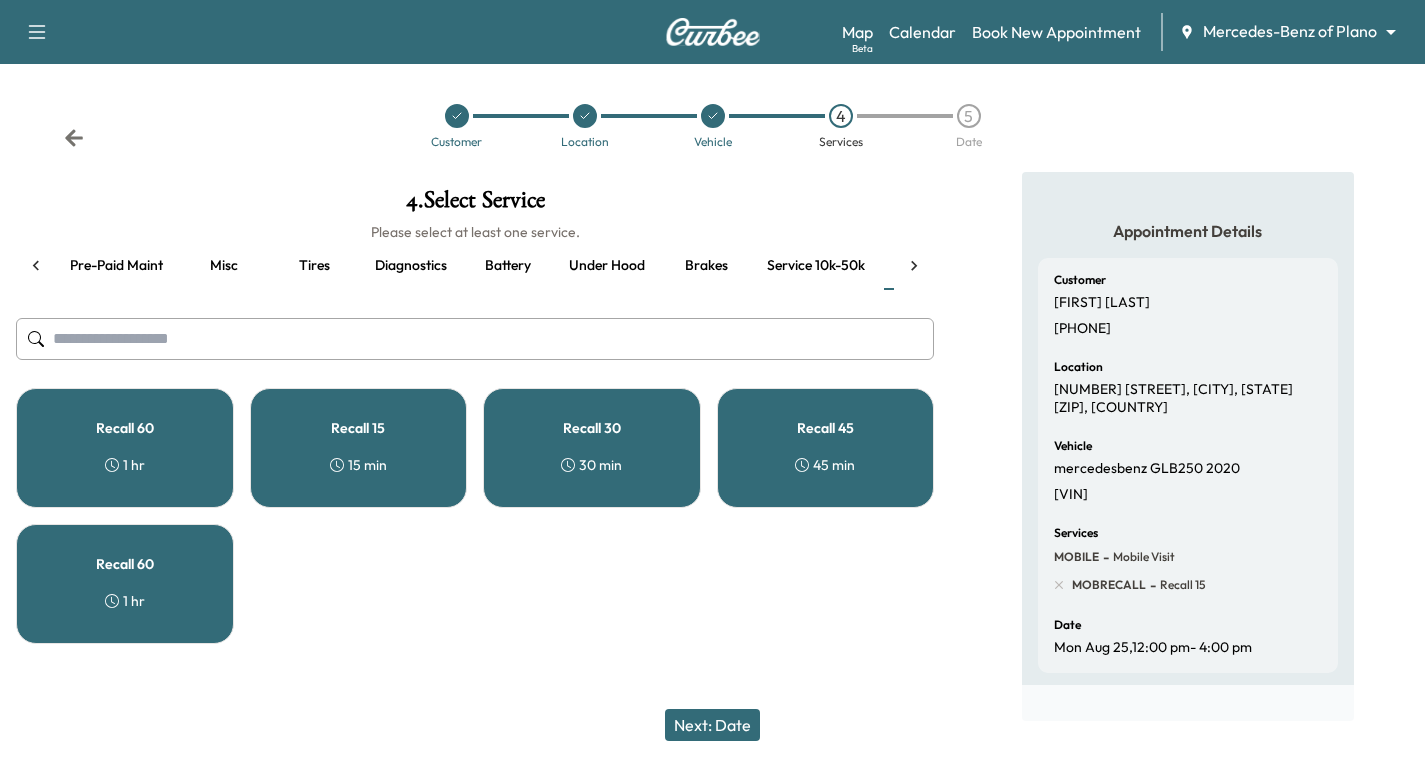 click on "Recall 60 1 hr Recall 15 15 min Recall 30 30 min Recall 45 45 min Recall 60 1 hr" at bounding box center [475, 516] 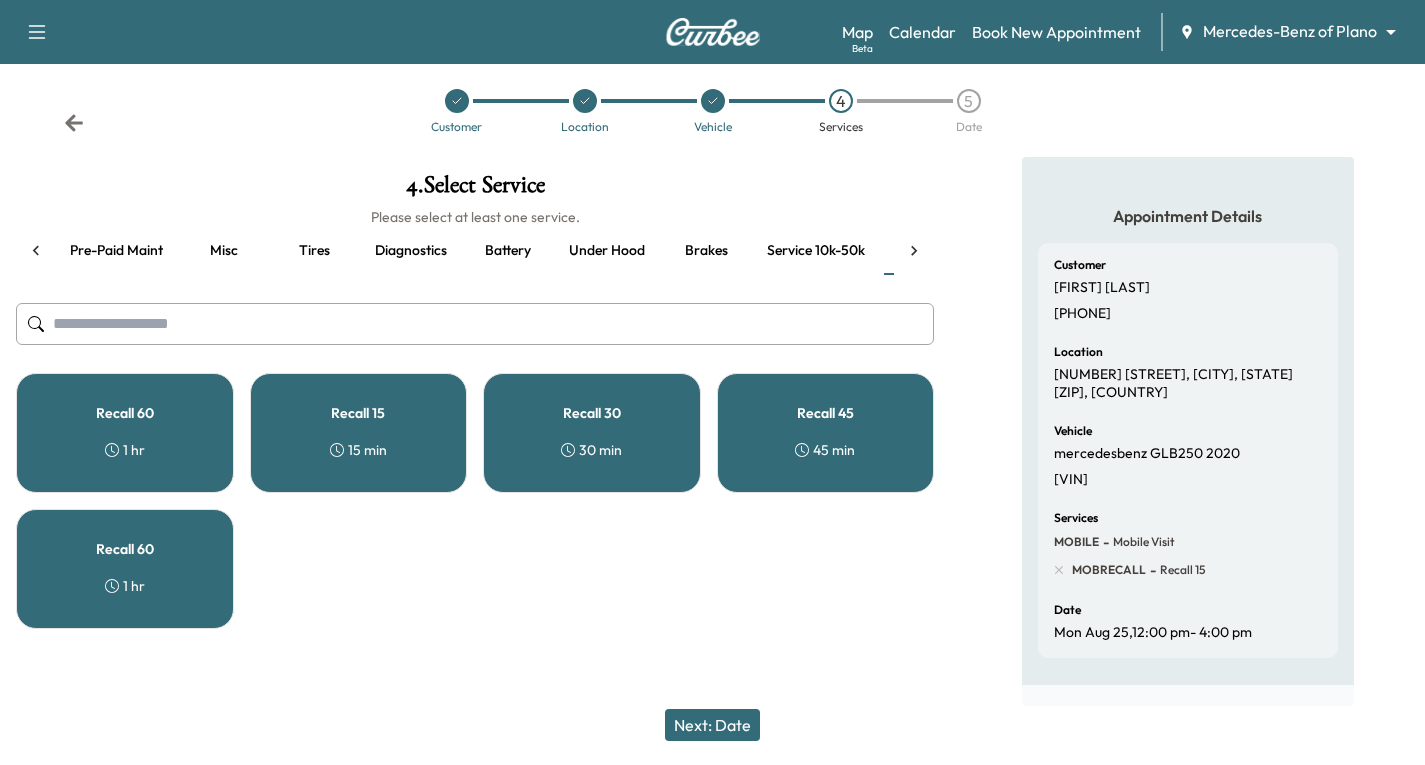 scroll, scrollTop: 20, scrollLeft: 0, axis: vertical 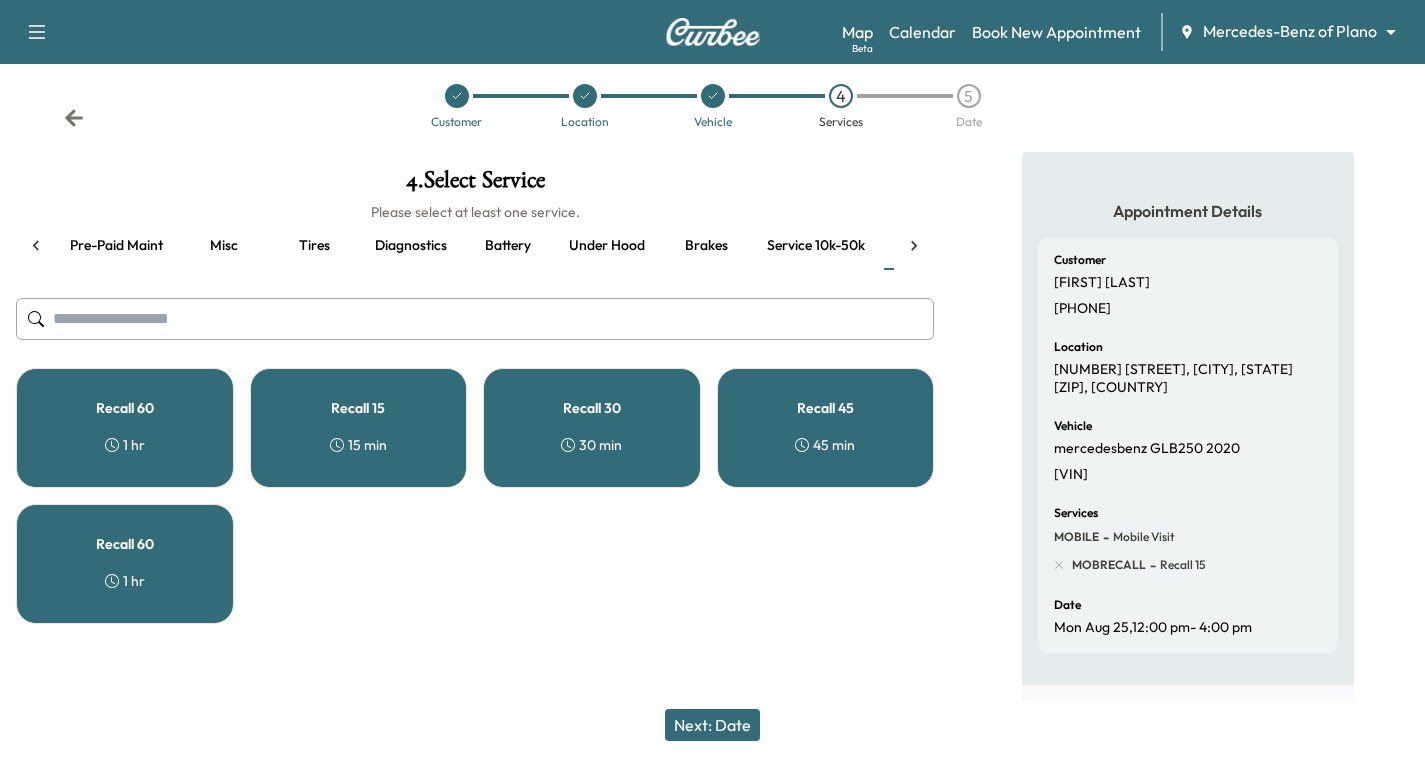 click on "Recall 60 1 hr" at bounding box center [125, 564] 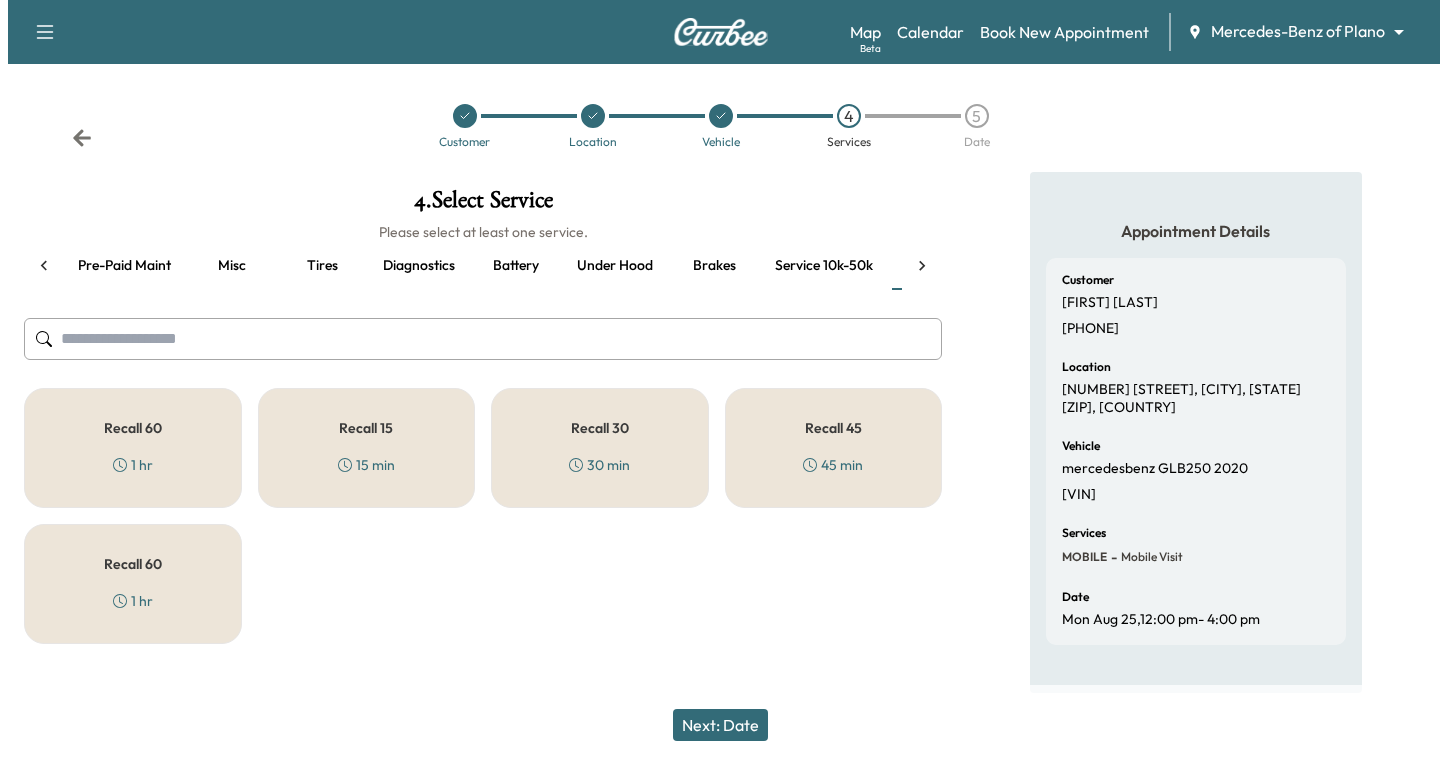 scroll, scrollTop: 0, scrollLeft: 0, axis: both 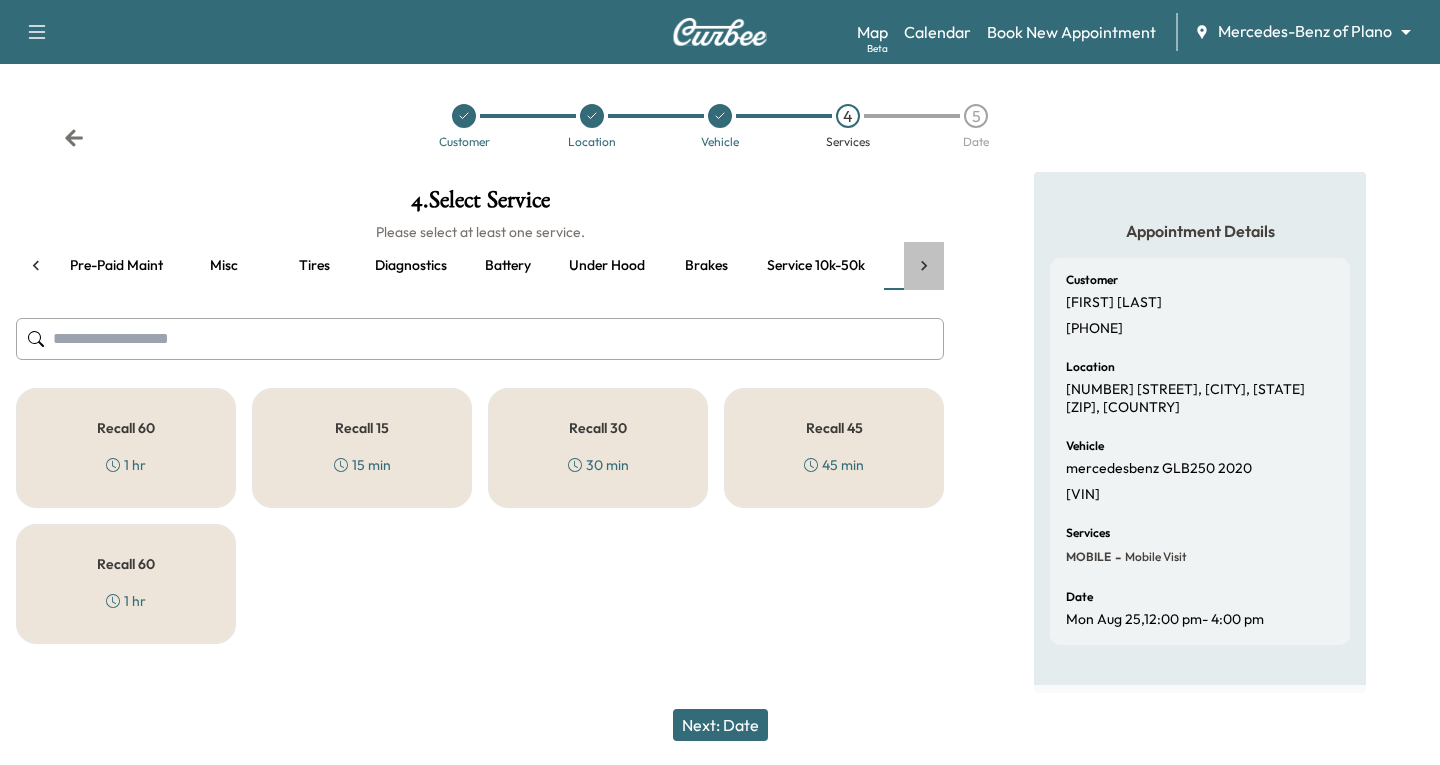 click 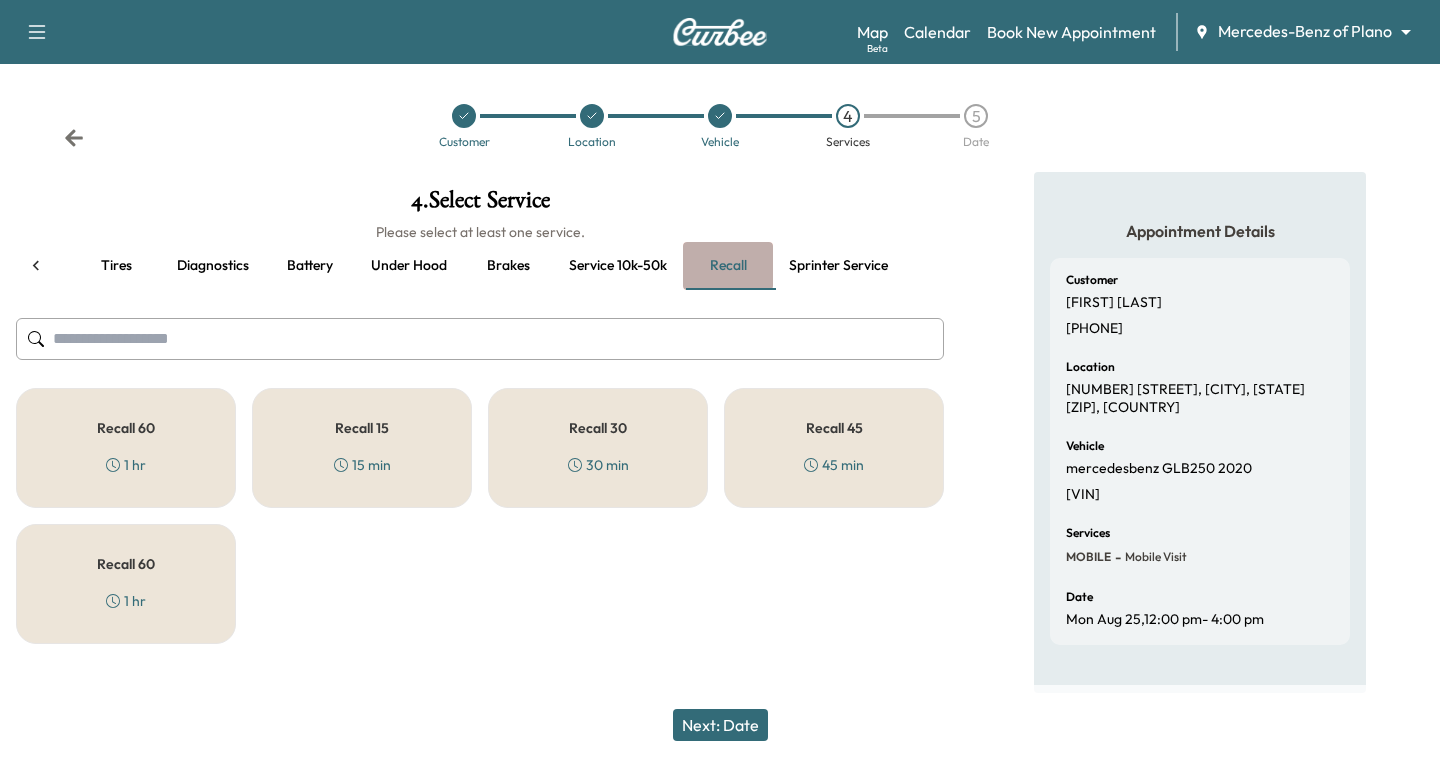 click on "Recall" at bounding box center [728, 266] 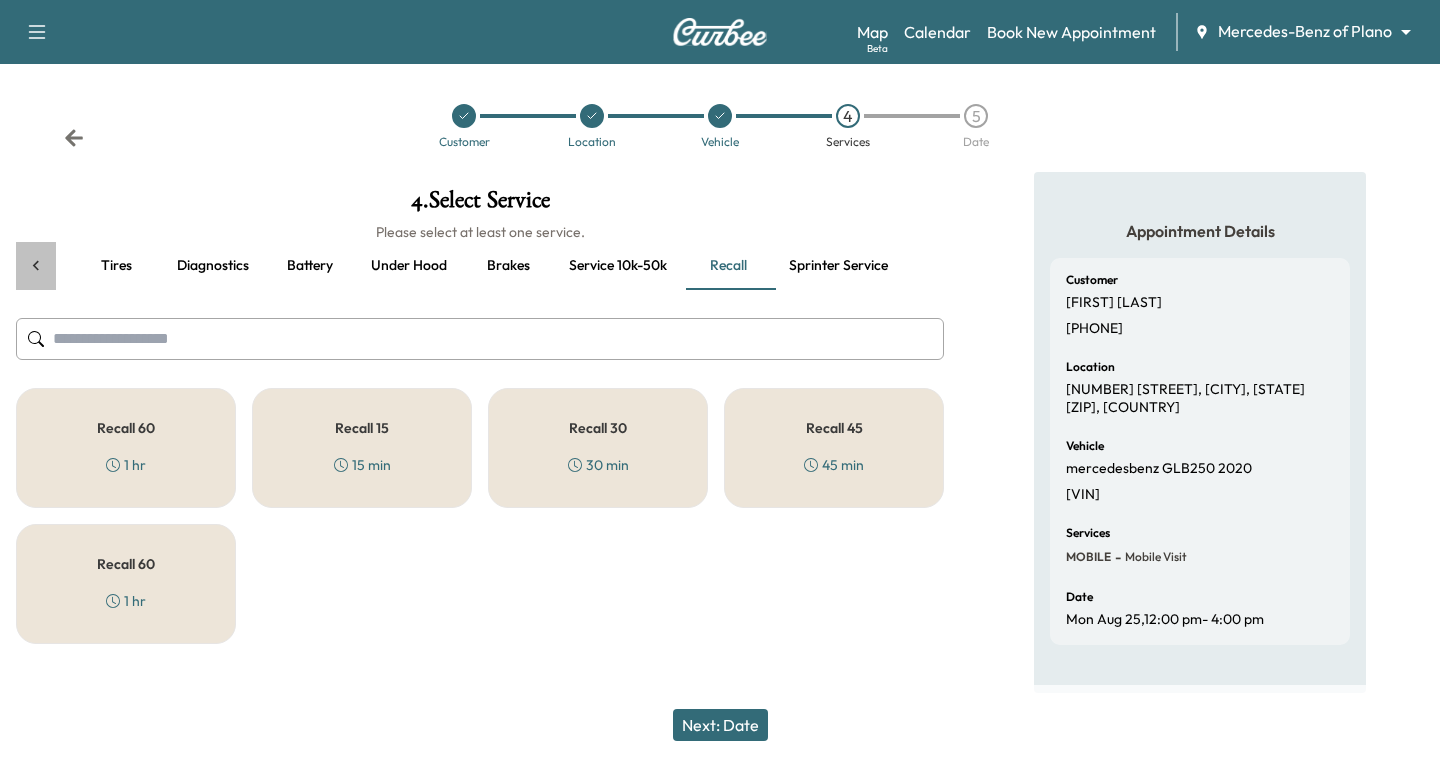 click 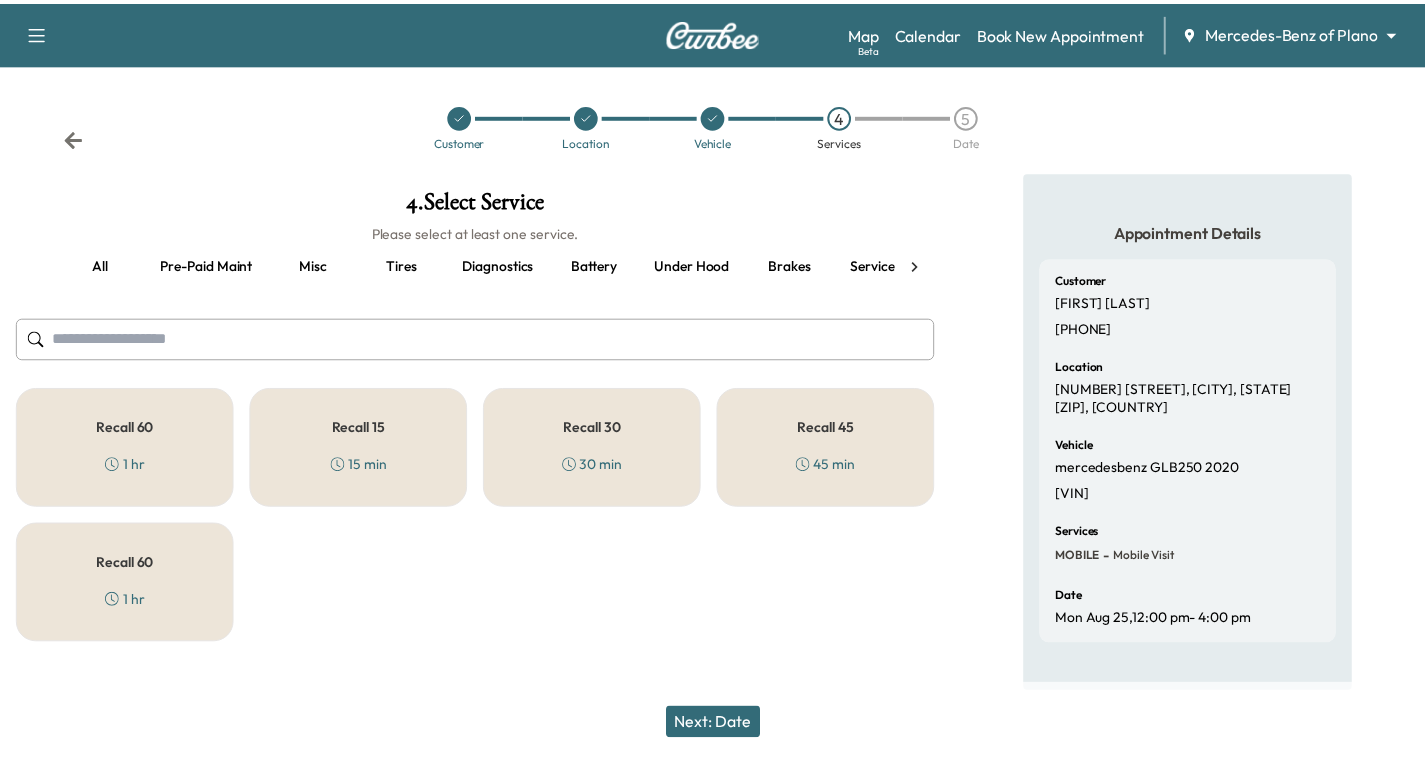 scroll, scrollTop: 0, scrollLeft: 0, axis: both 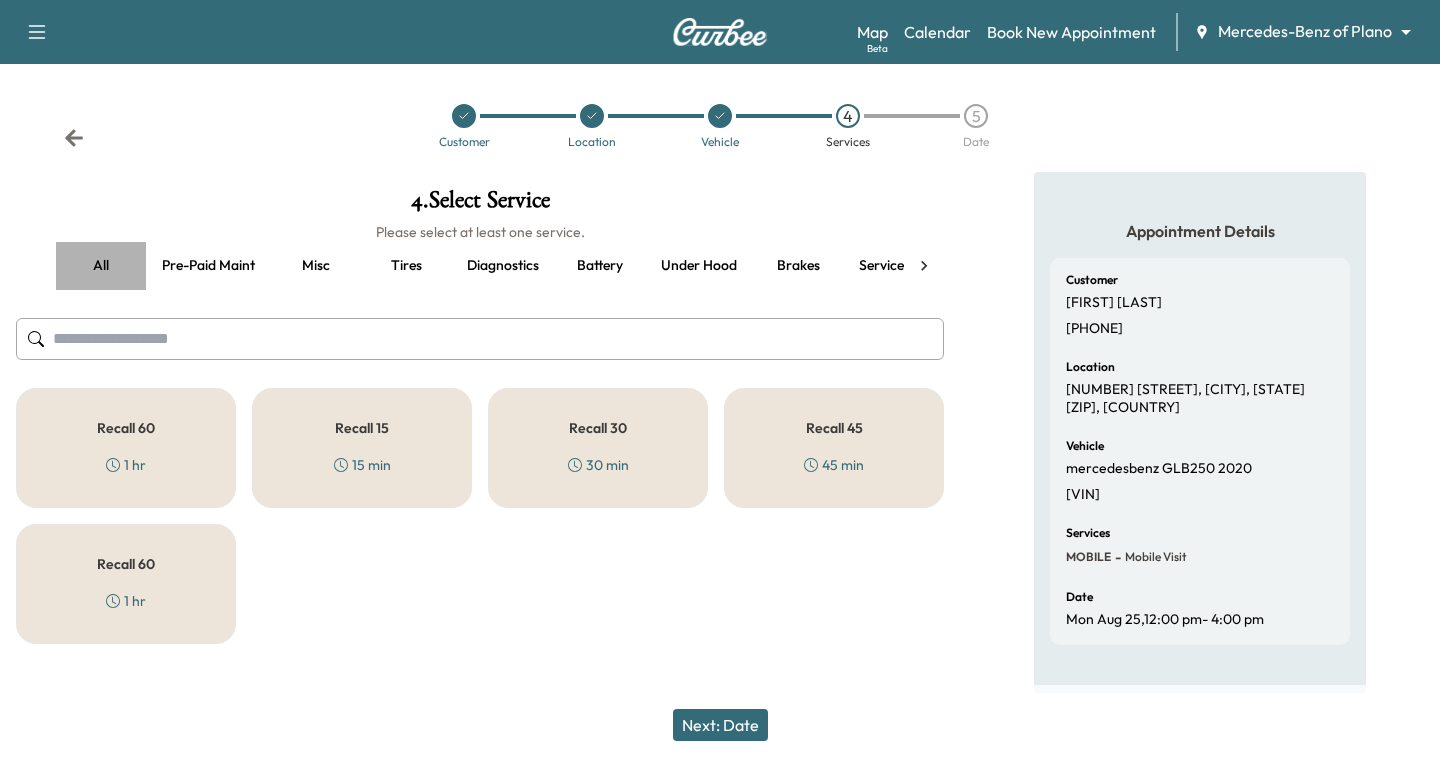 click on "all" at bounding box center (101, 266) 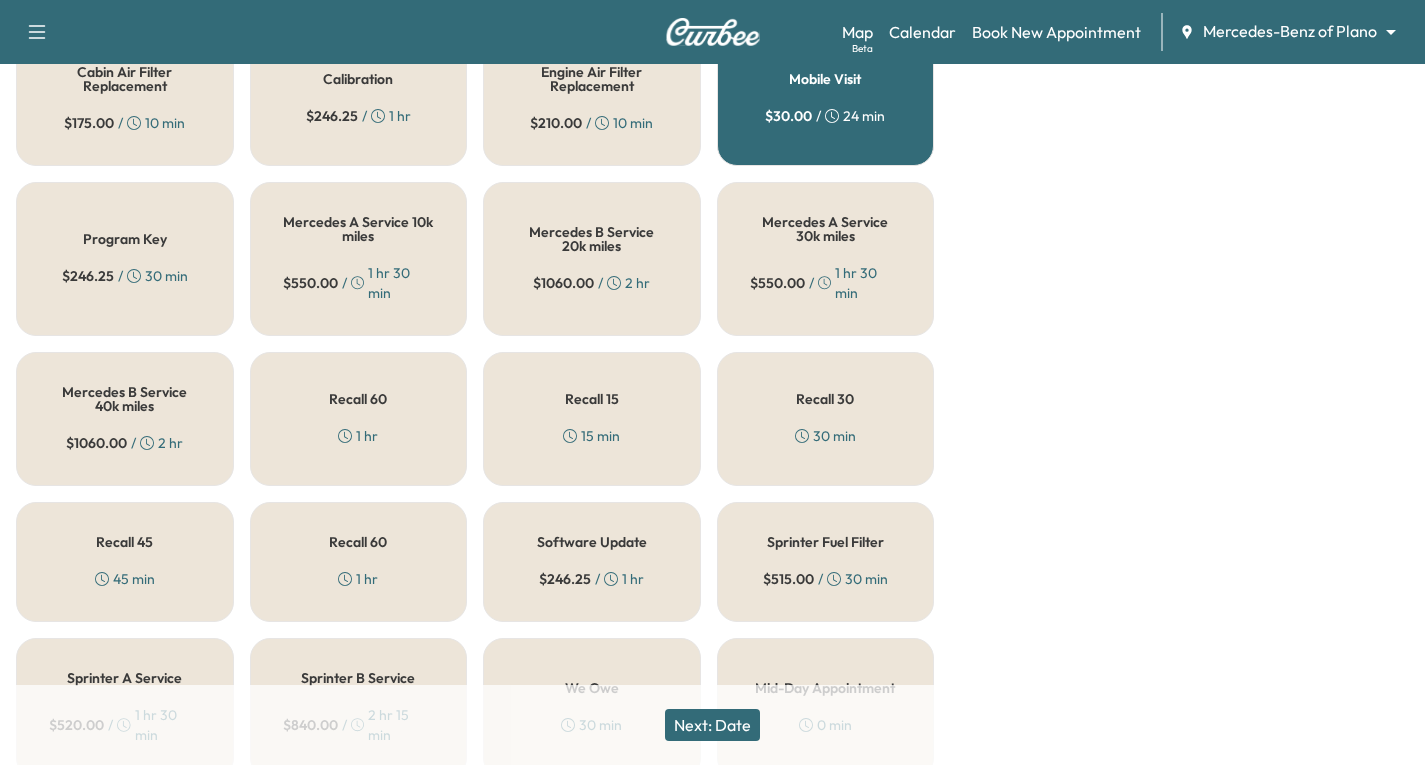 scroll, scrollTop: 800, scrollLeft: 0, axis: vertical 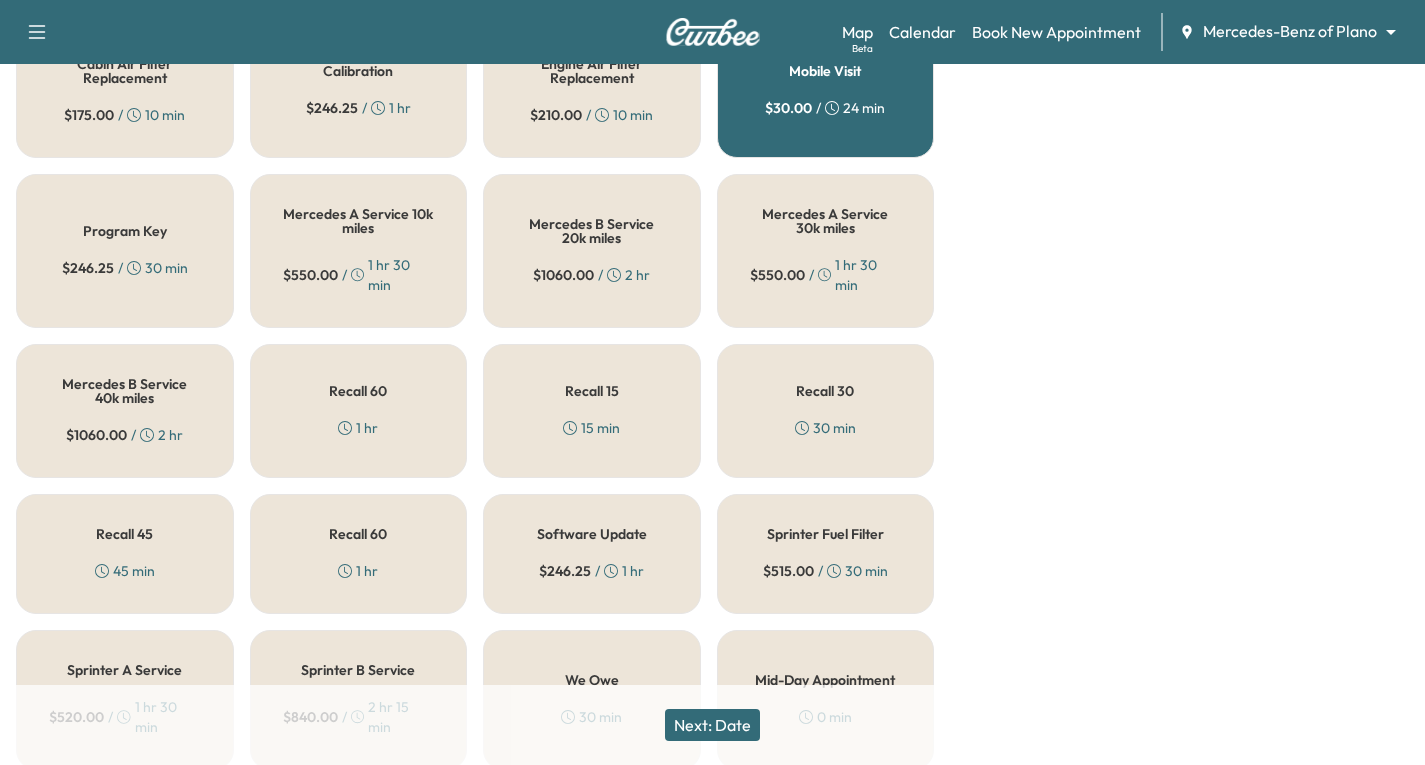 click on "Recall 15 15 min" at bounding box center [592, 411] 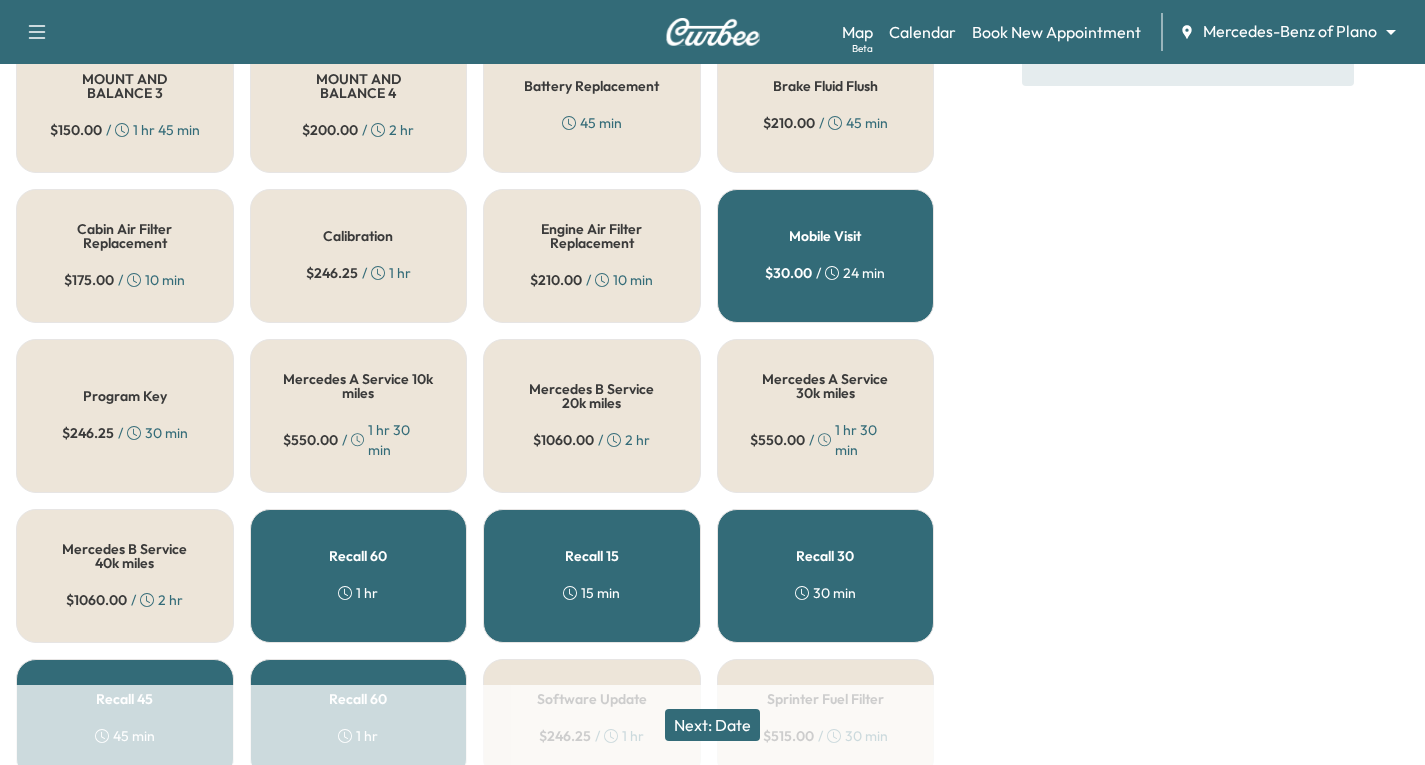 scroll, scrollTop: 600, scrollLeft: 0, axis: vertical 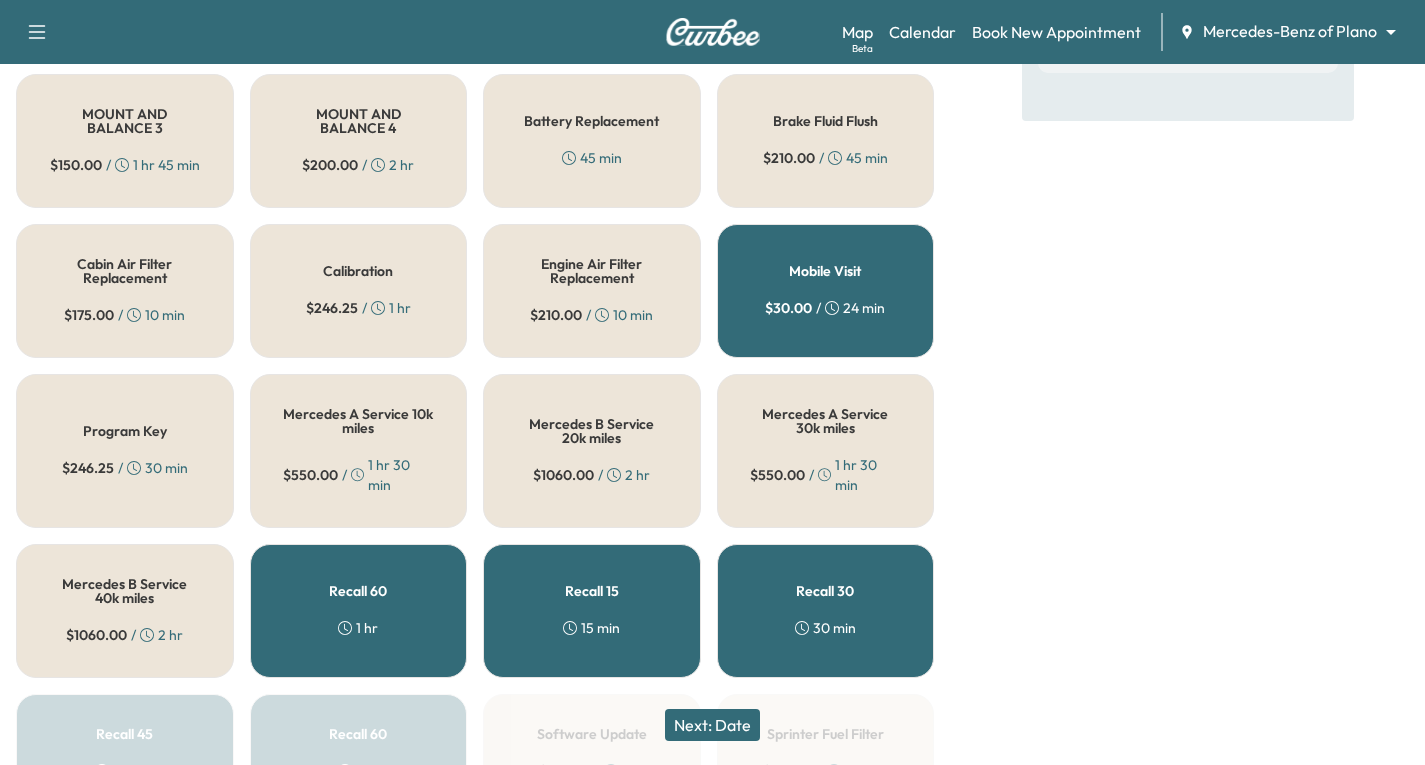 click on "Mobile Visit $ 30.00 / 24 min" at bounding box center (826, 291) 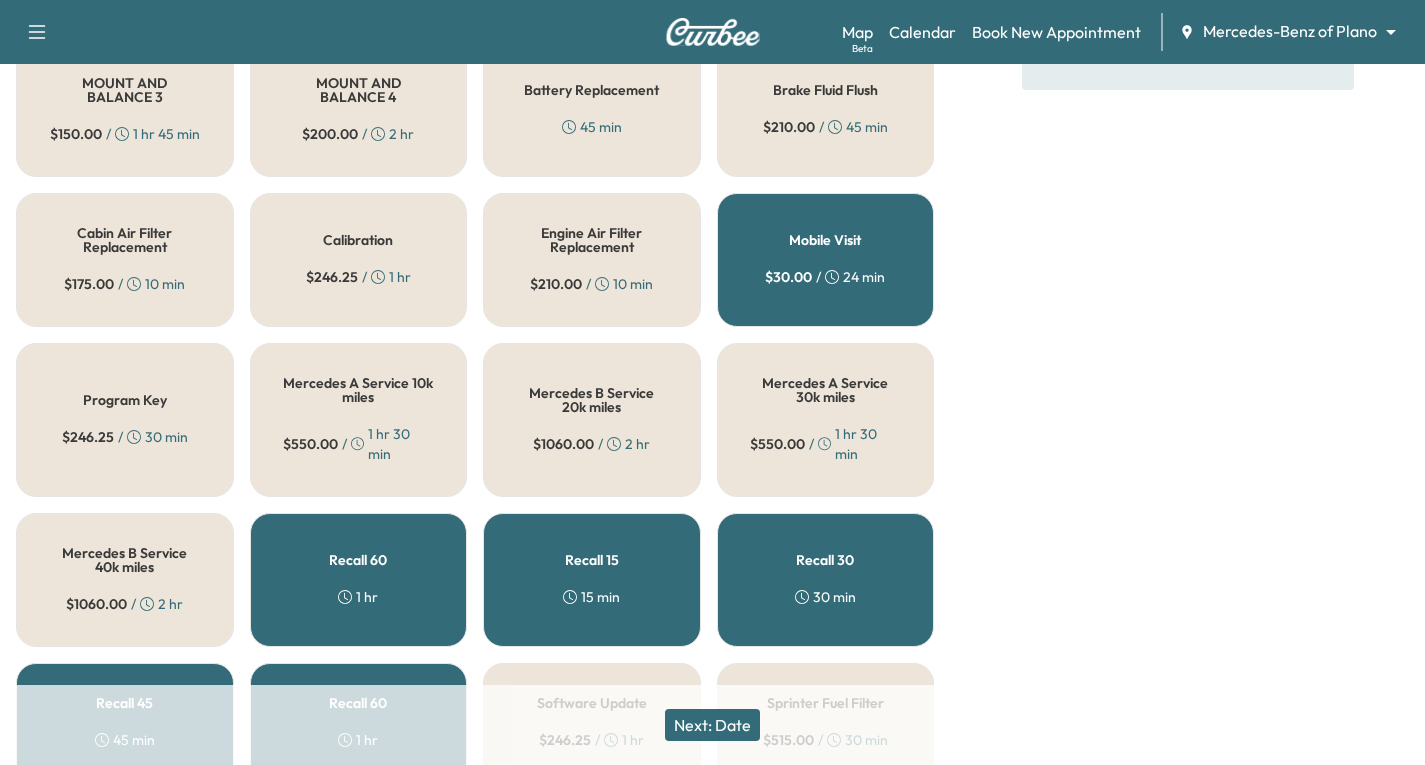 scroll, scrollTop: 800, scrollLeft: 0, axis: vertical 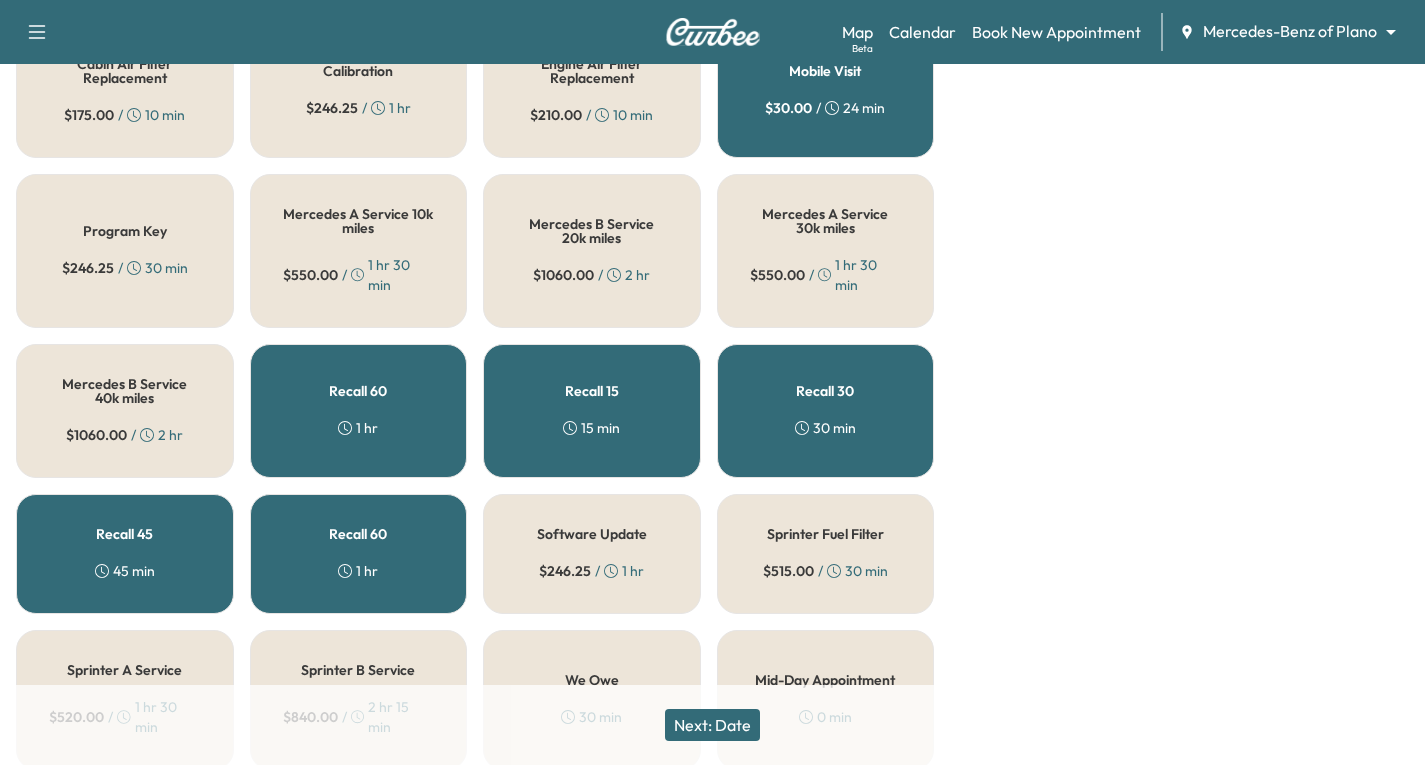 click on "Recall 60" at bounding box center [358, 534] 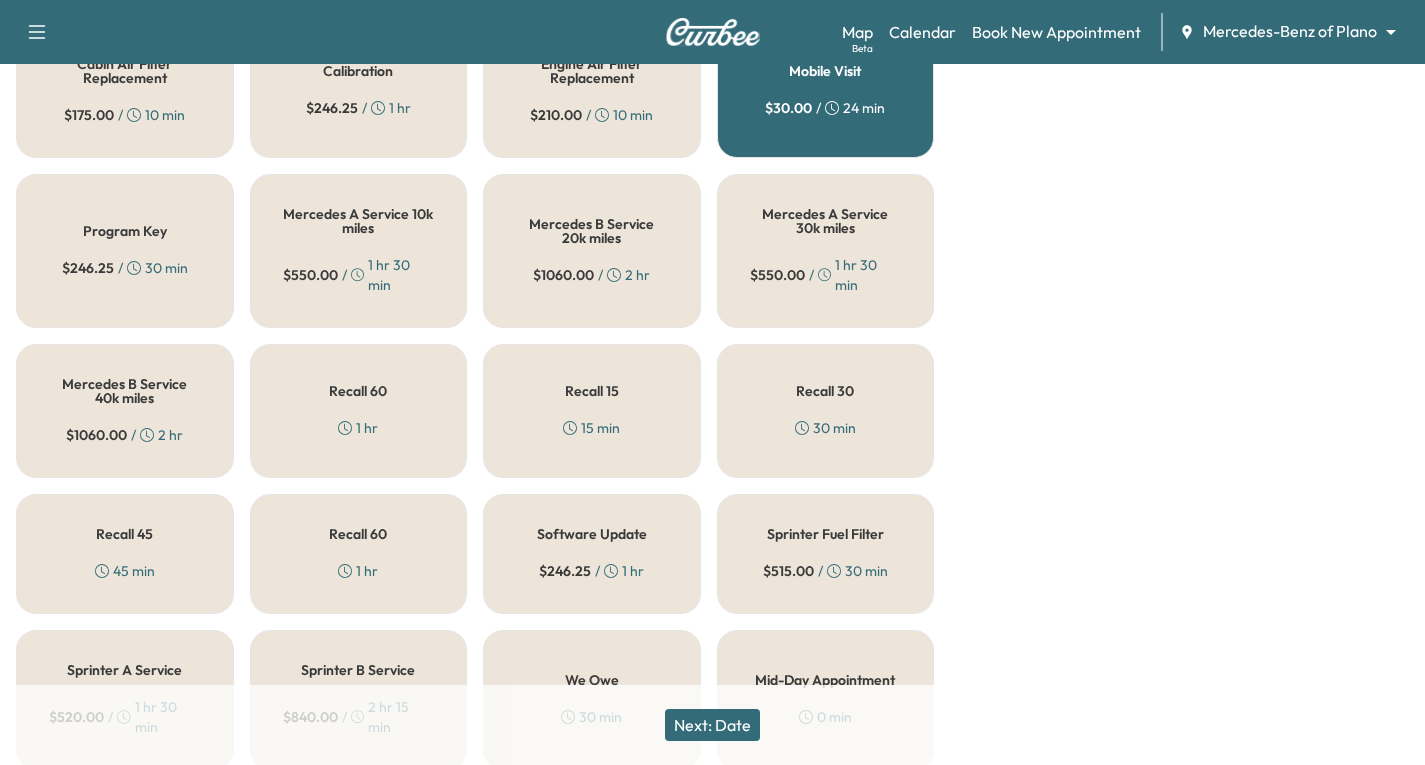 click on "Next: Date" at bounding box center (712, 725) 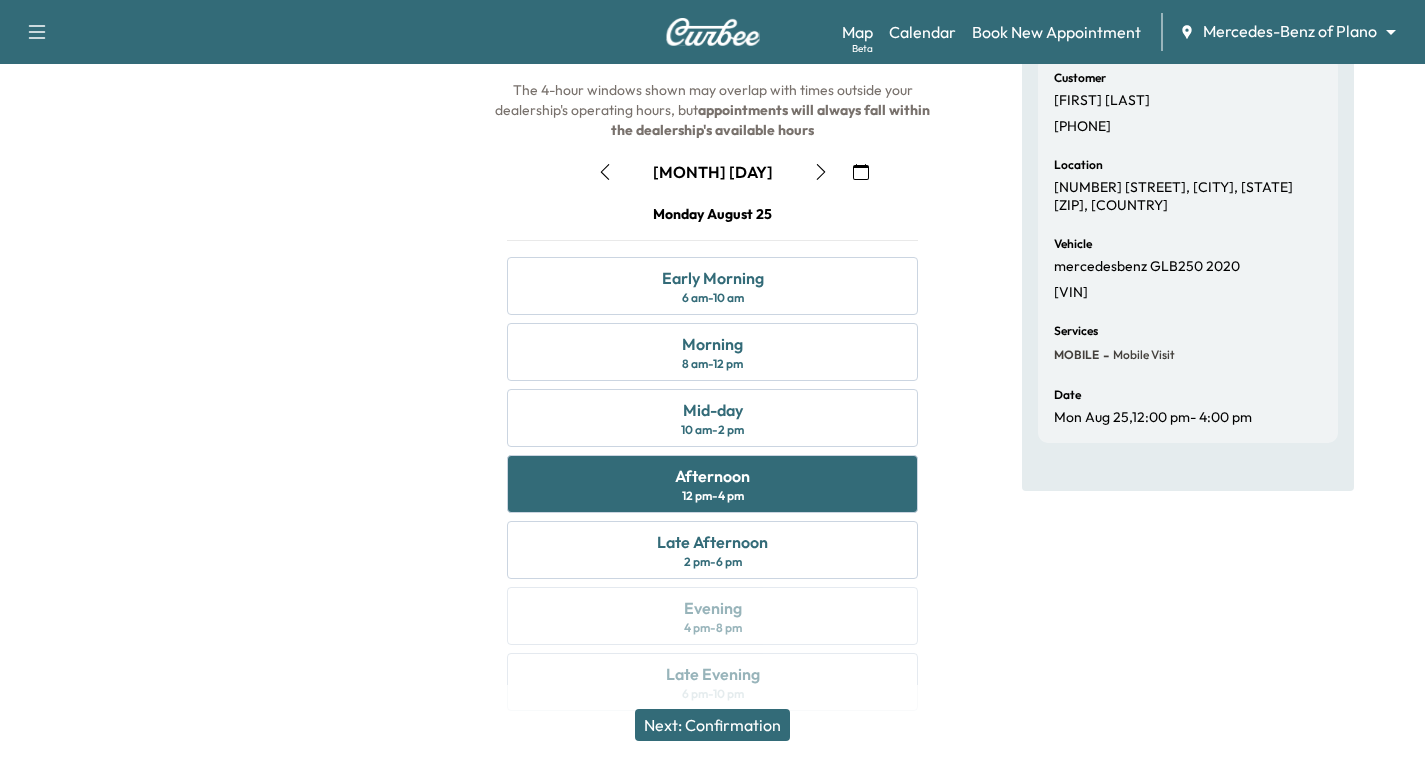 scroll, scrollTop: 236, scrollLeft: 0, axis: vertical 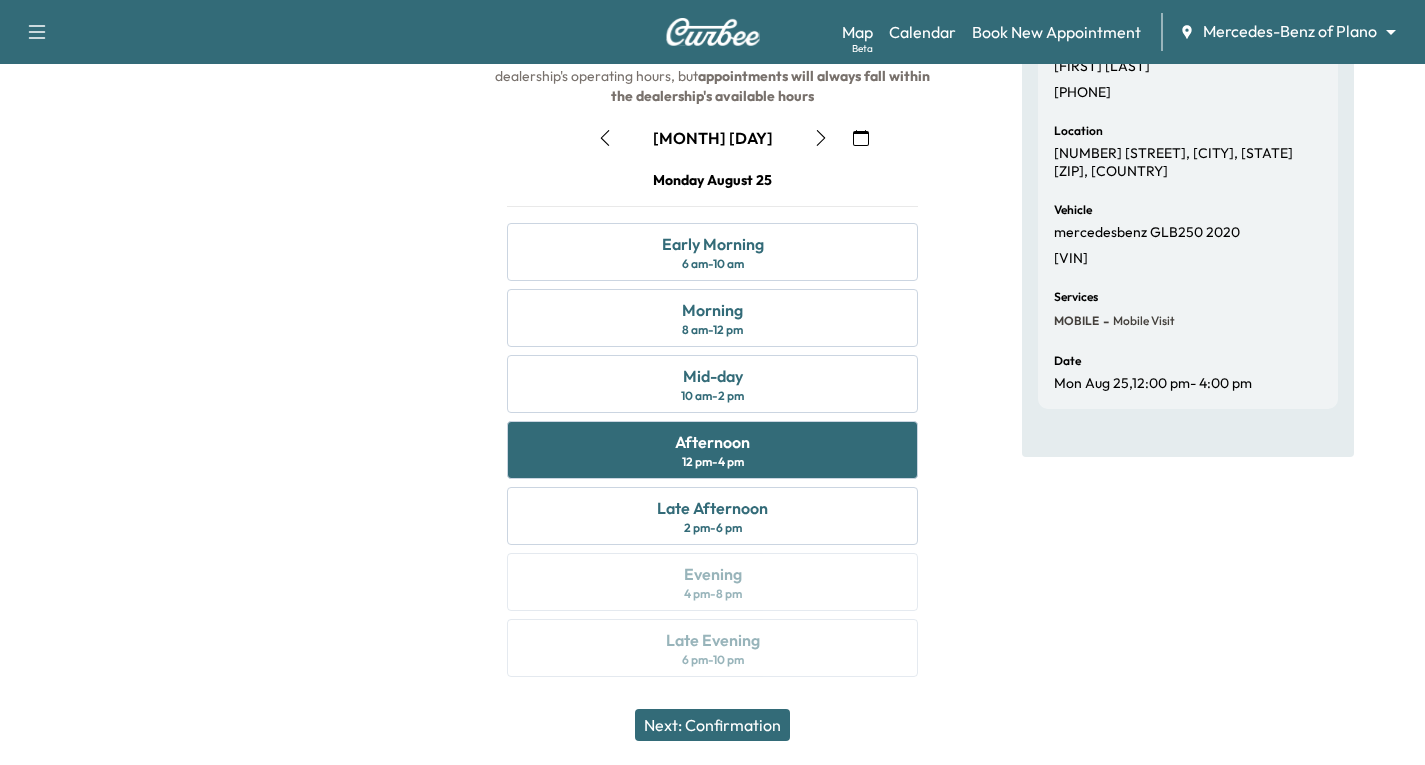 click on "Next: Confirmation" at bounding box center [712, 725] 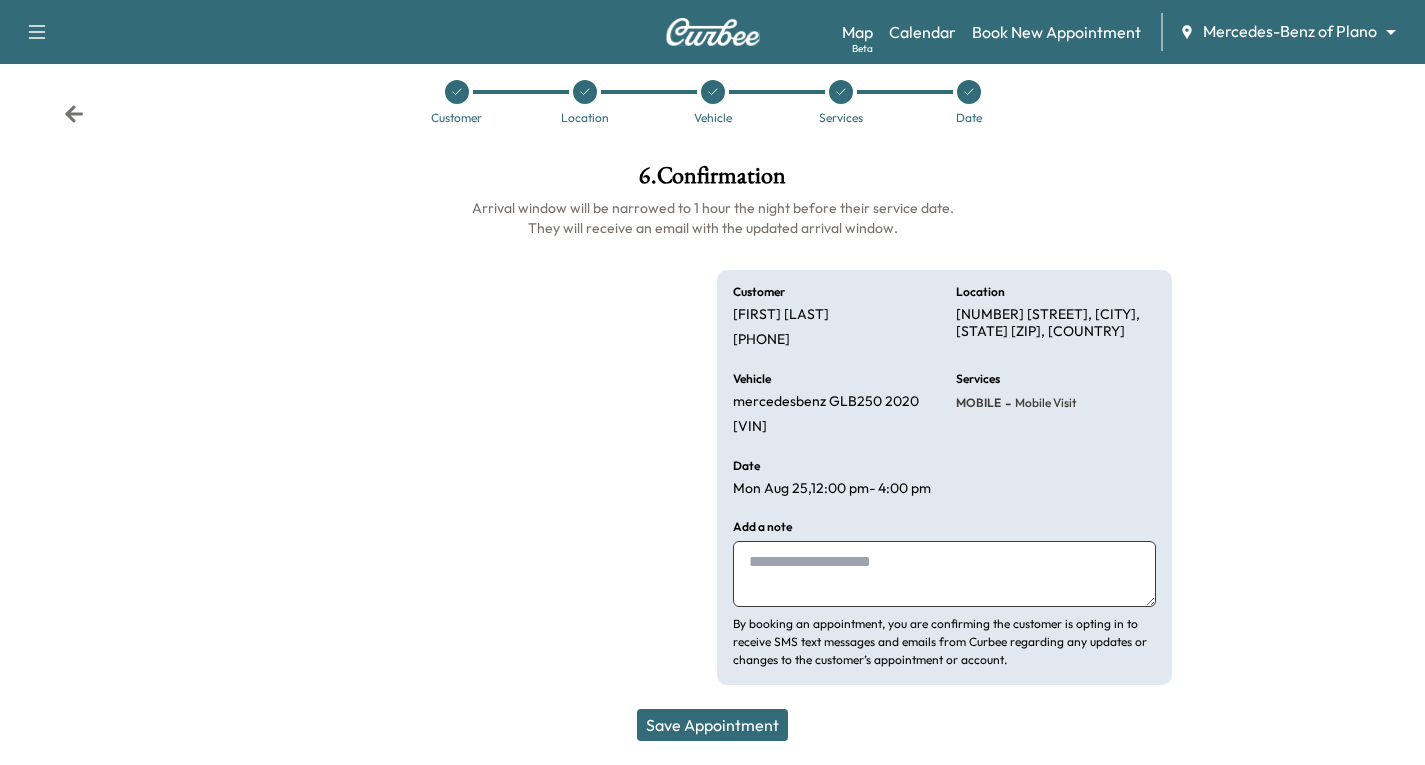 scroll, scrollTop: 42, scrollLeft: 0, axis: vertical 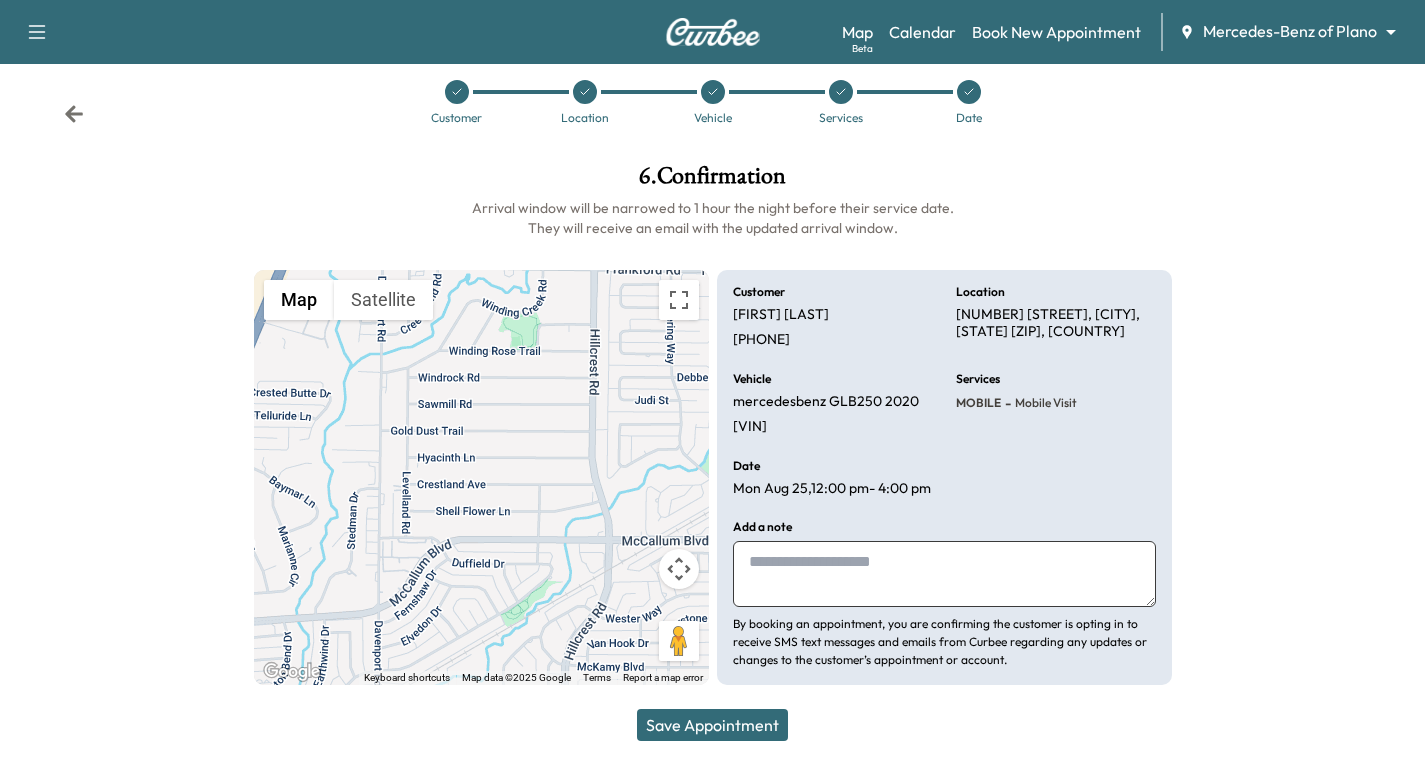 click on "Save Appointment" at bounding box center (712, 725) 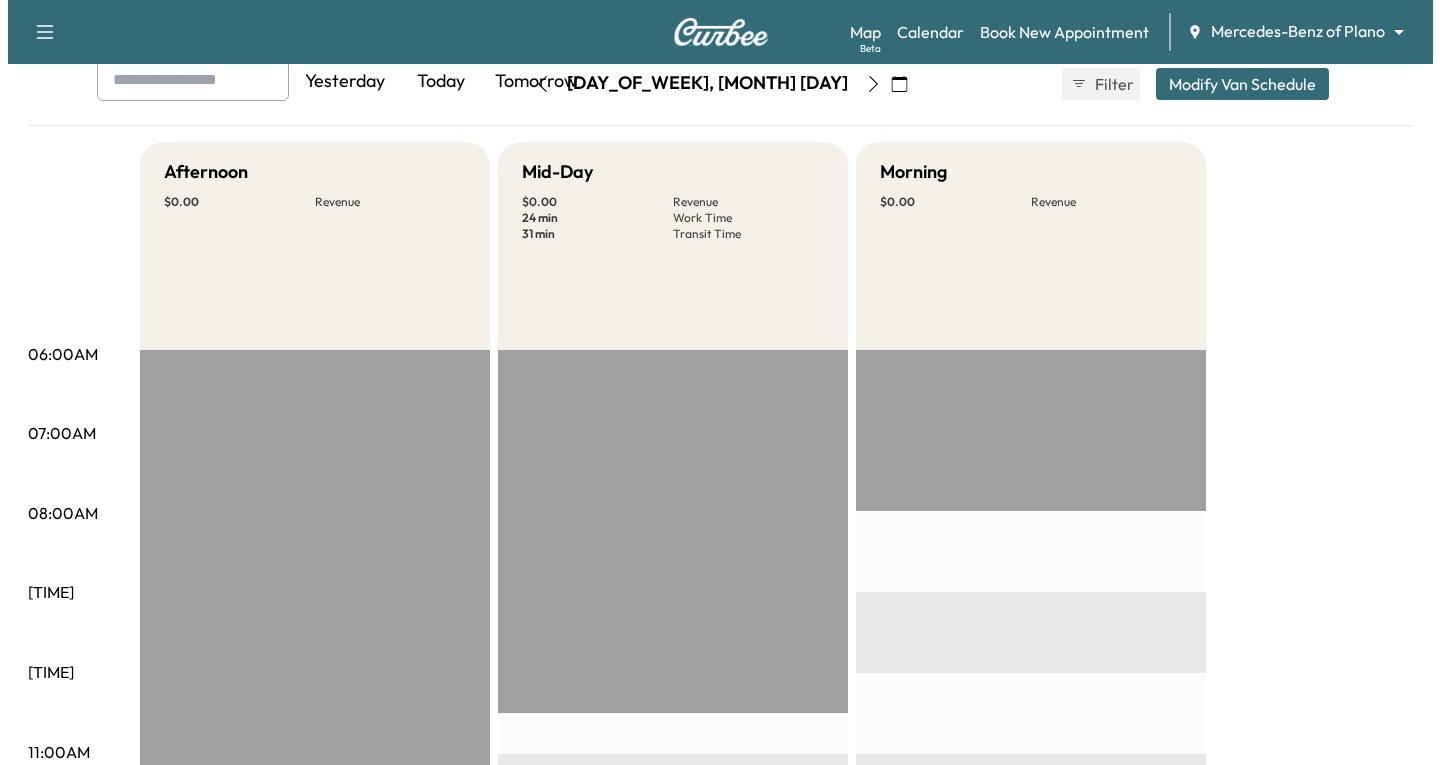 scroll, scrollTop: 500, scrollLeft: 0, axis: vertical 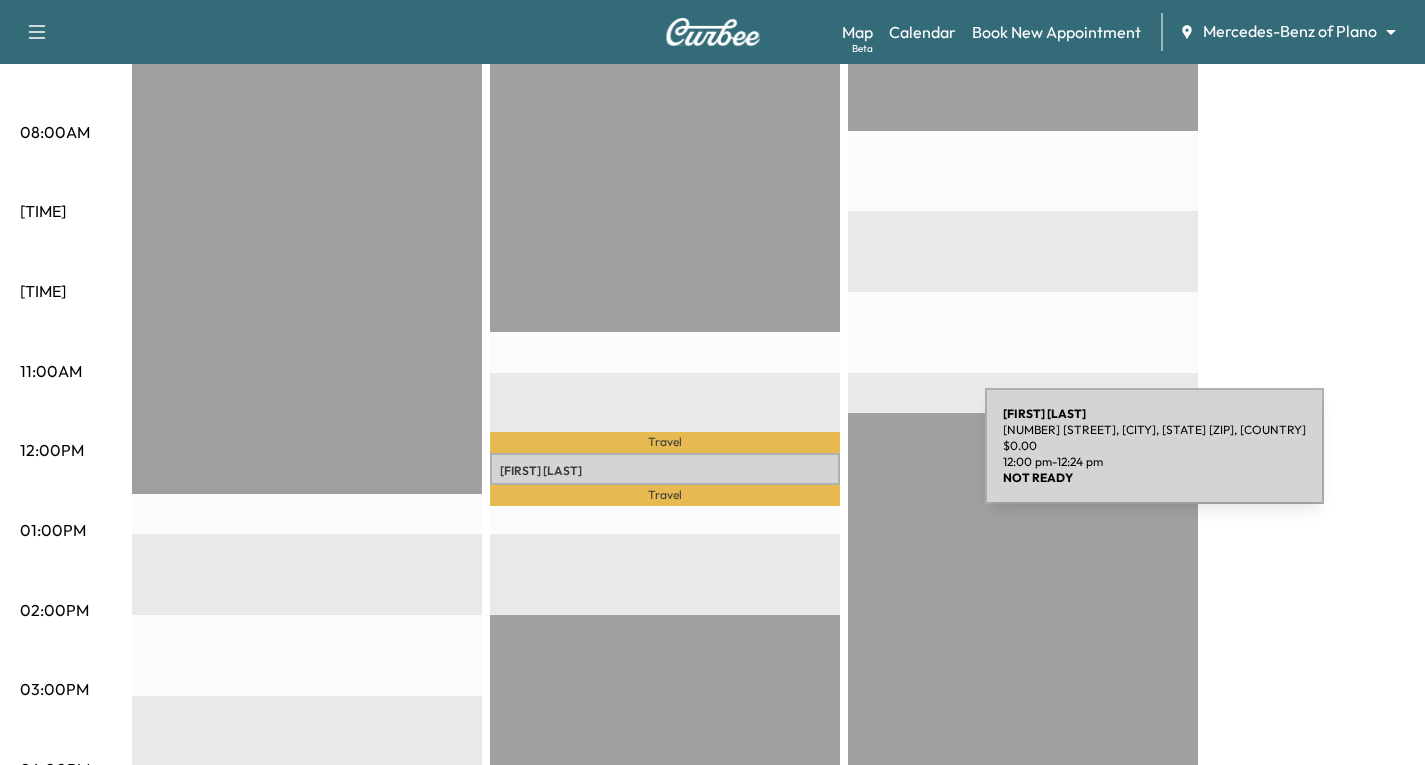 click on "[FIRST] [LAST] [NUMBER] [STREET], [CITY], [STATE] [POSTAL_CODE], USA   $ 0.00 12:00 pm  -  12:24 pm" at bounding box center [665, 469] 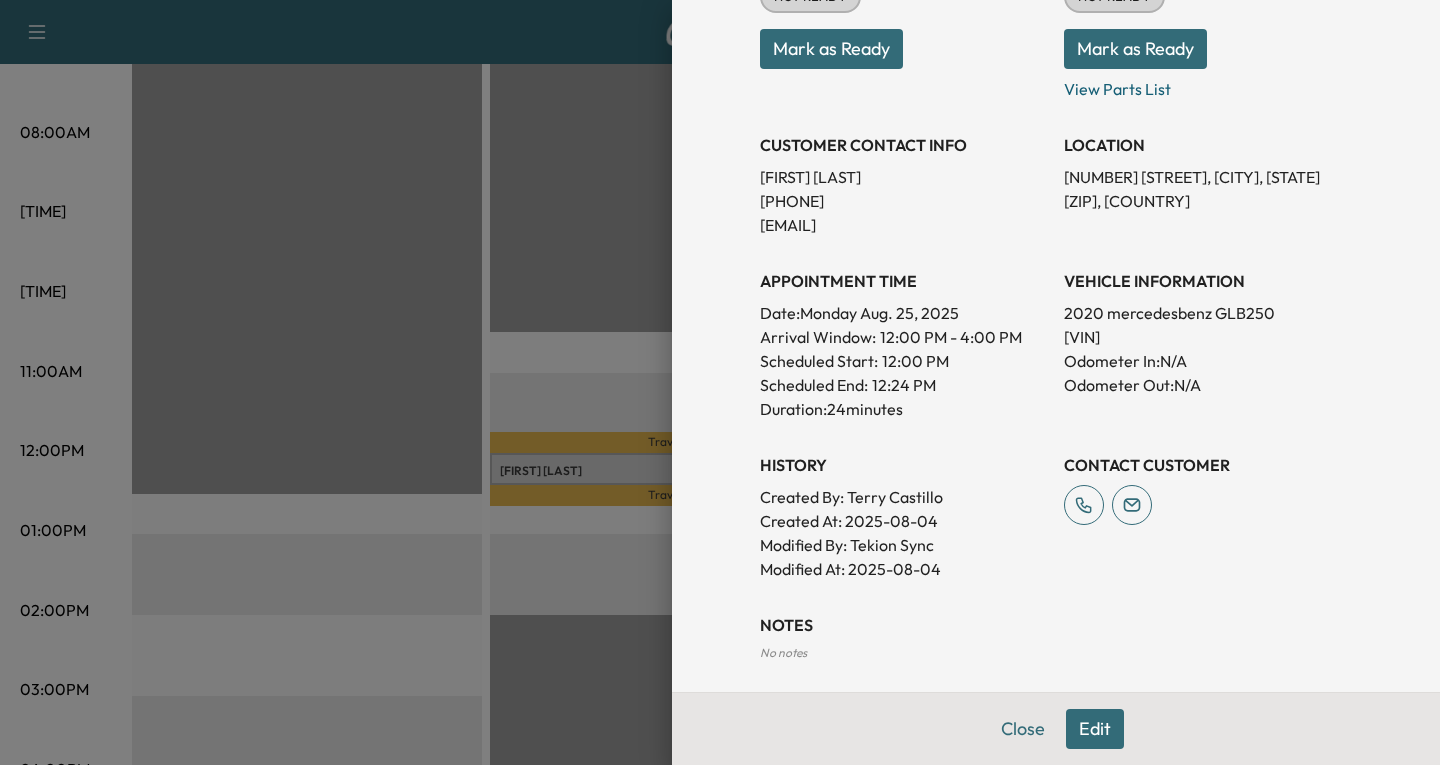 scroll, scrollTop: 400, scrollLeft: 0, axis: vertical 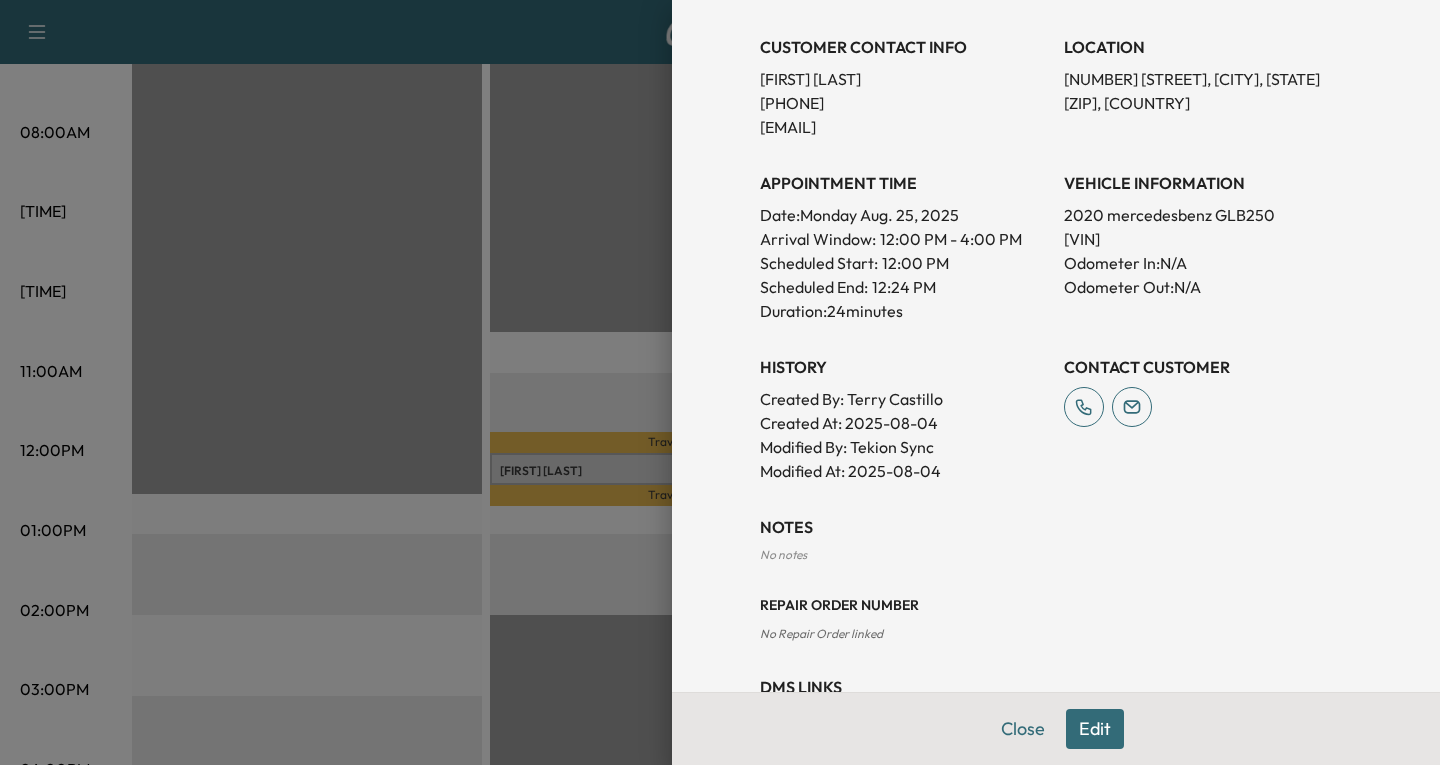 click on "Edit" at bounding box center [1095, 729] 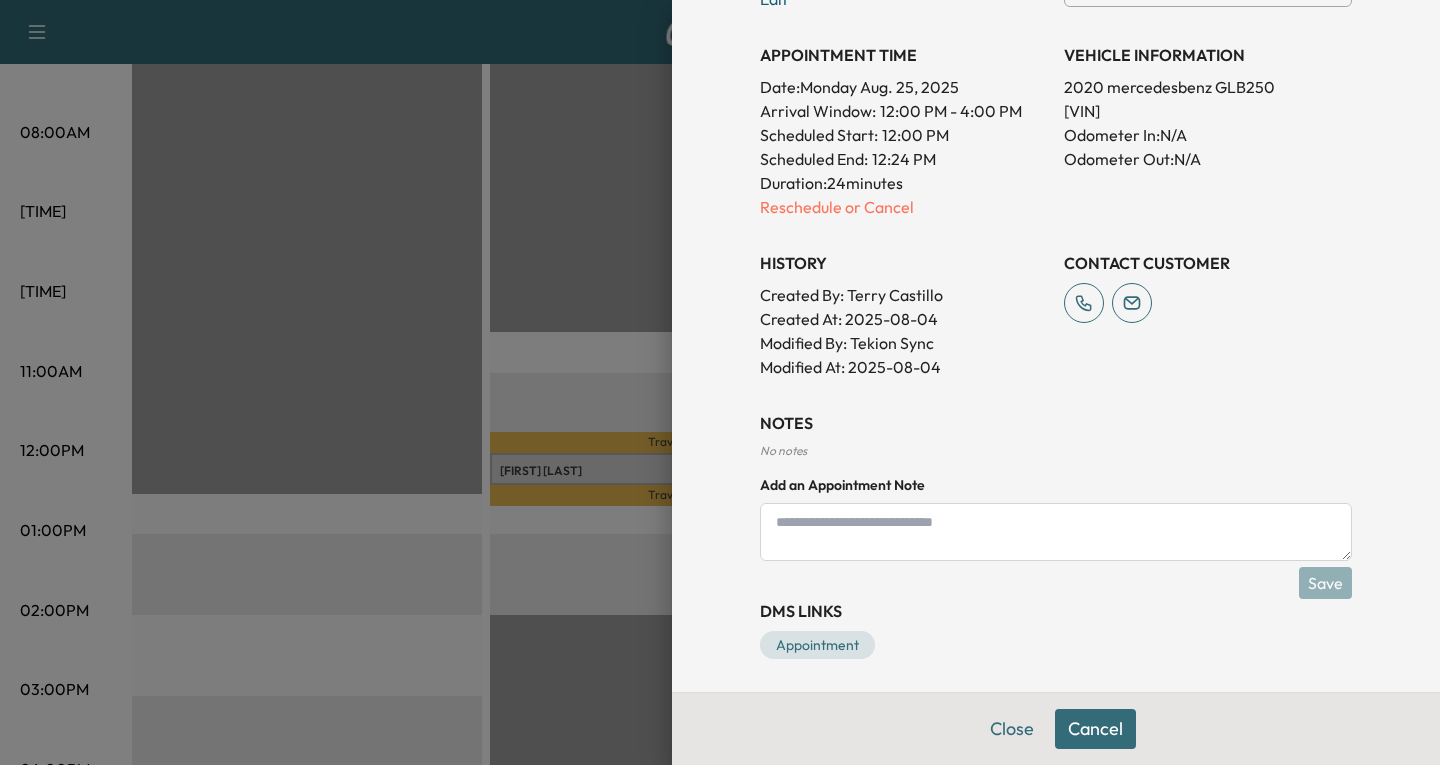 scroll, scrollTop: 601, scrollLeft: 0, axis: vertical 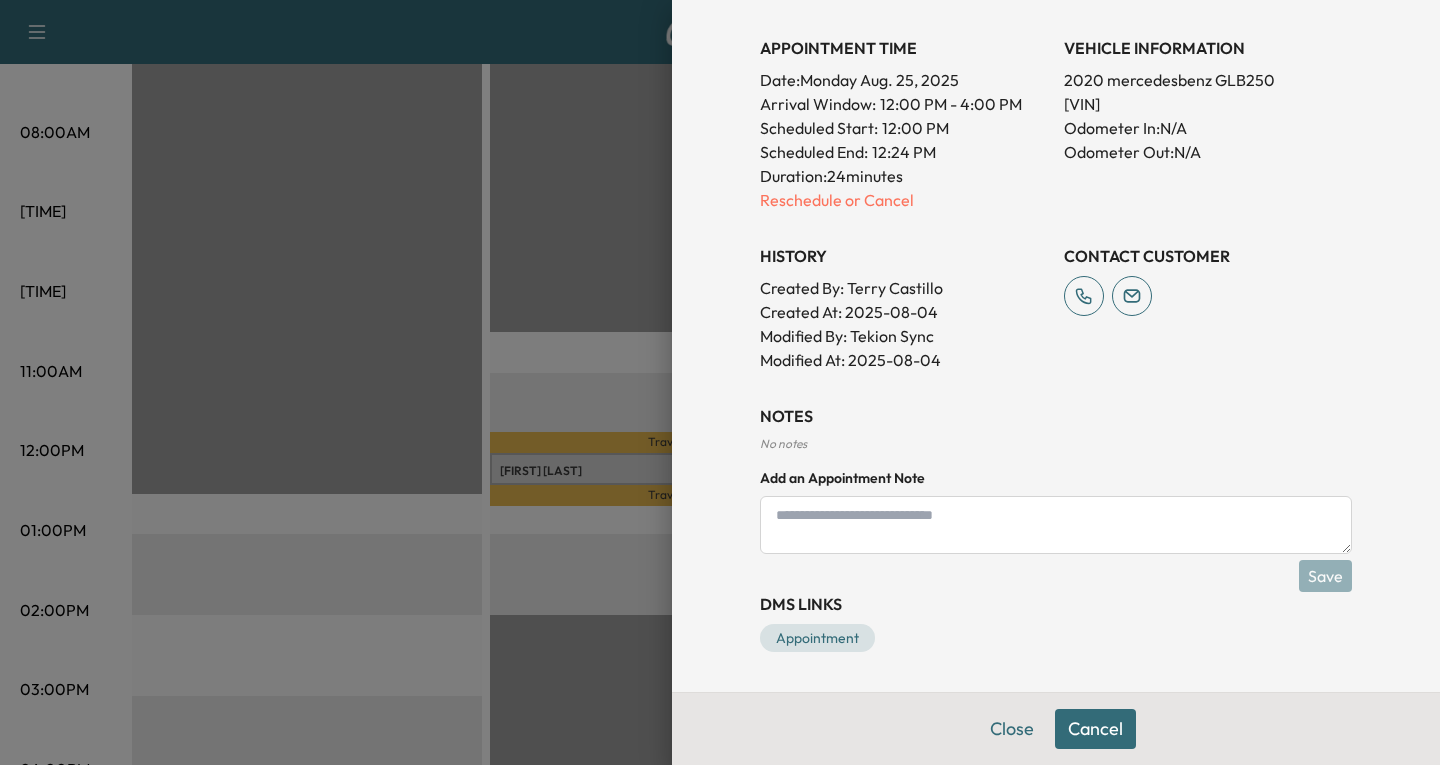 click at bounding box center [1056, 525] 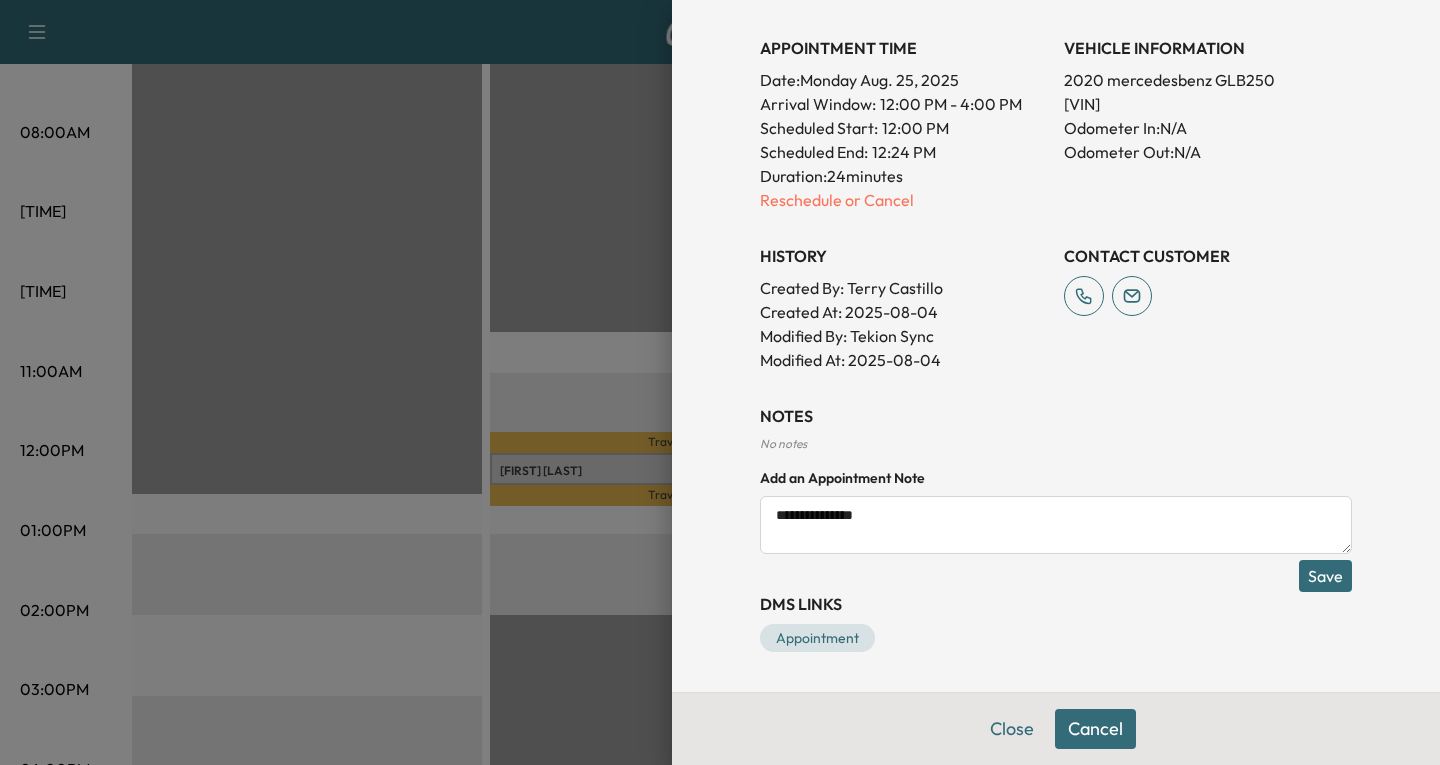 paste on "**********" 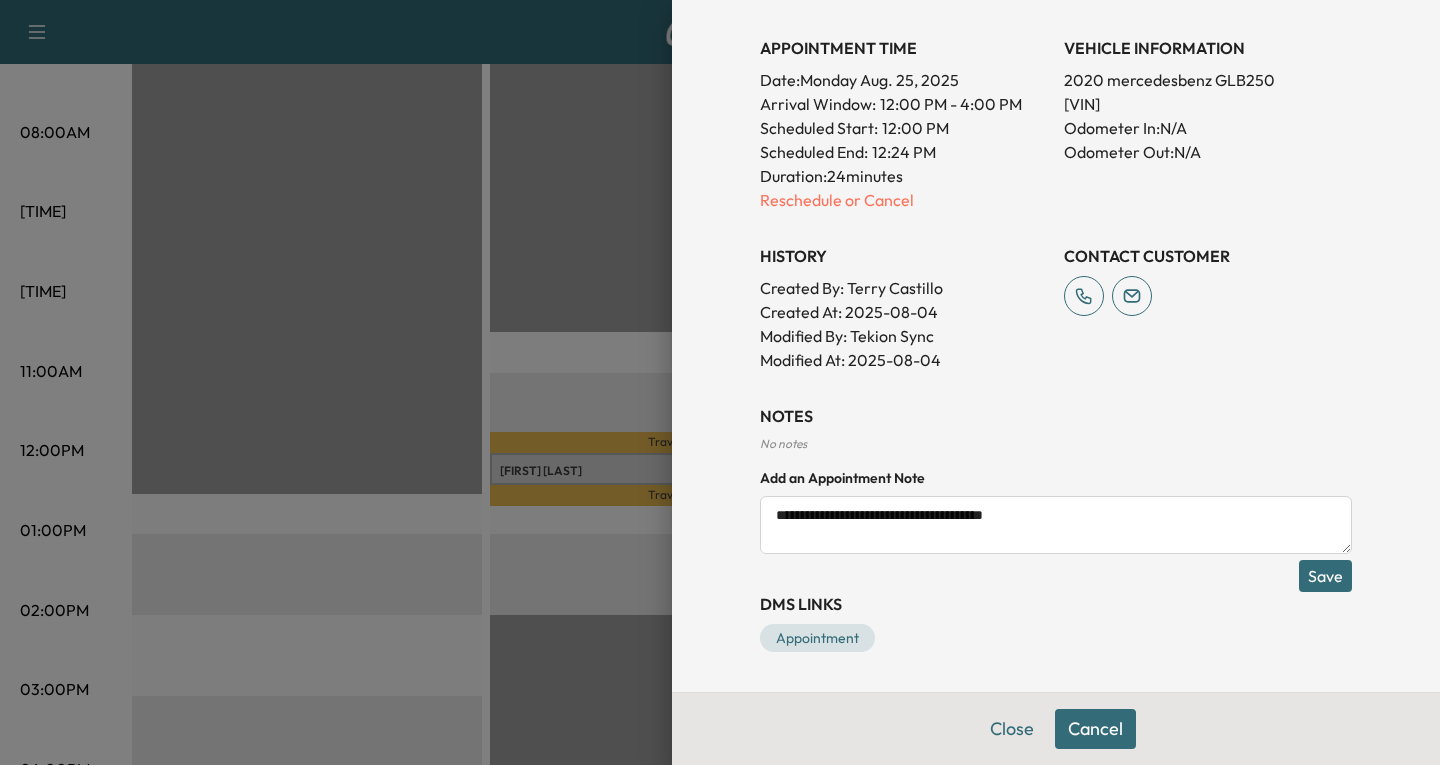 click on "**********" at bounding box center [1056, 525] 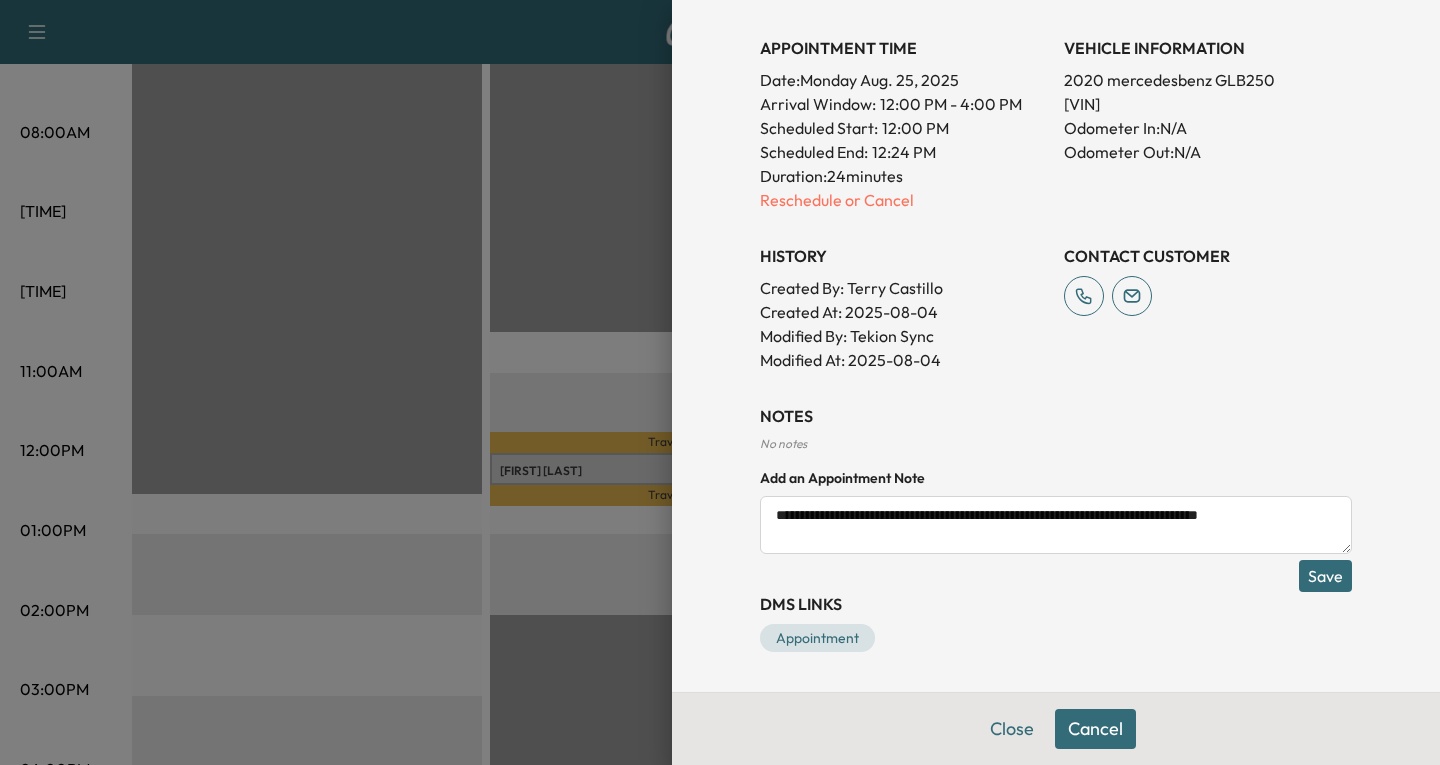 type on "**********" 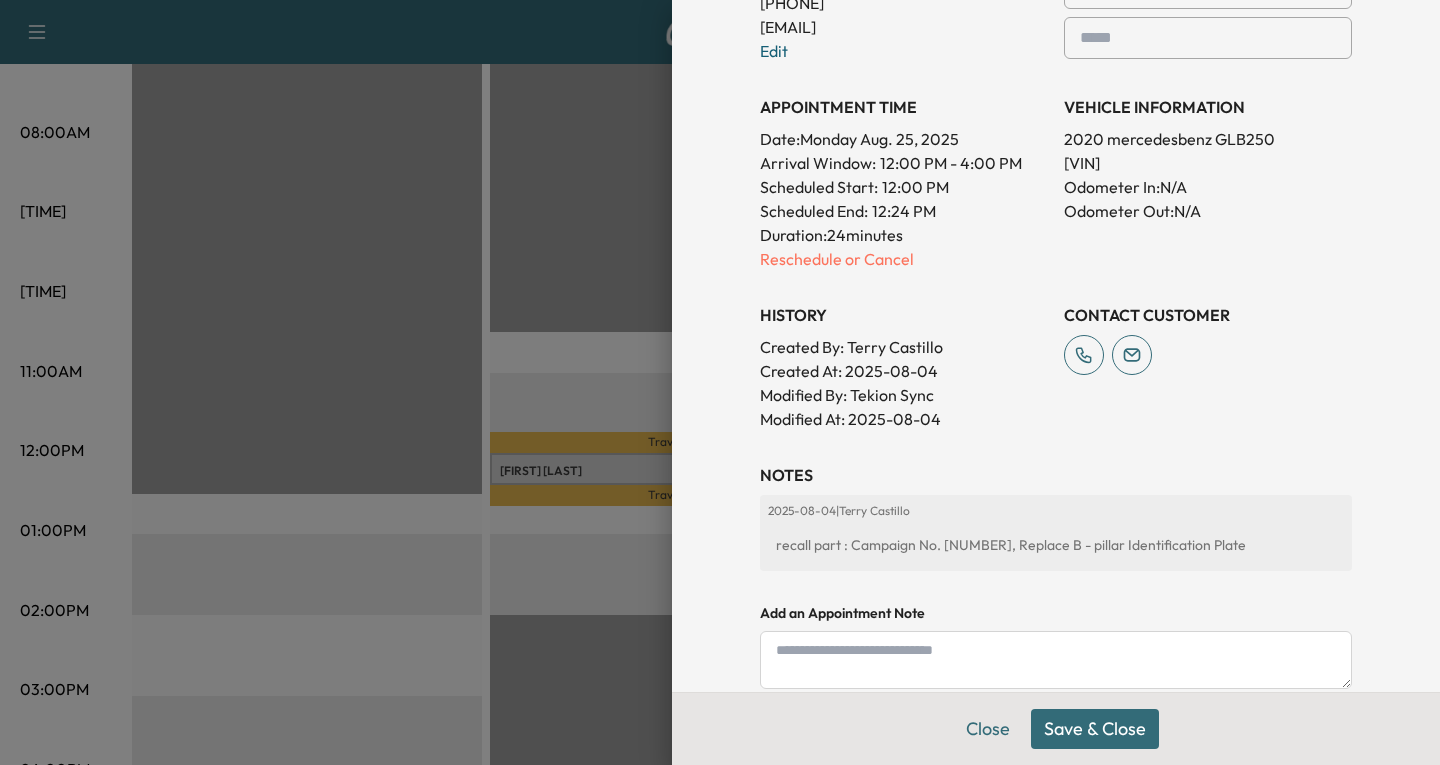 scroll, scrollTop: 577, scrollLeft: 0, axis: vertical 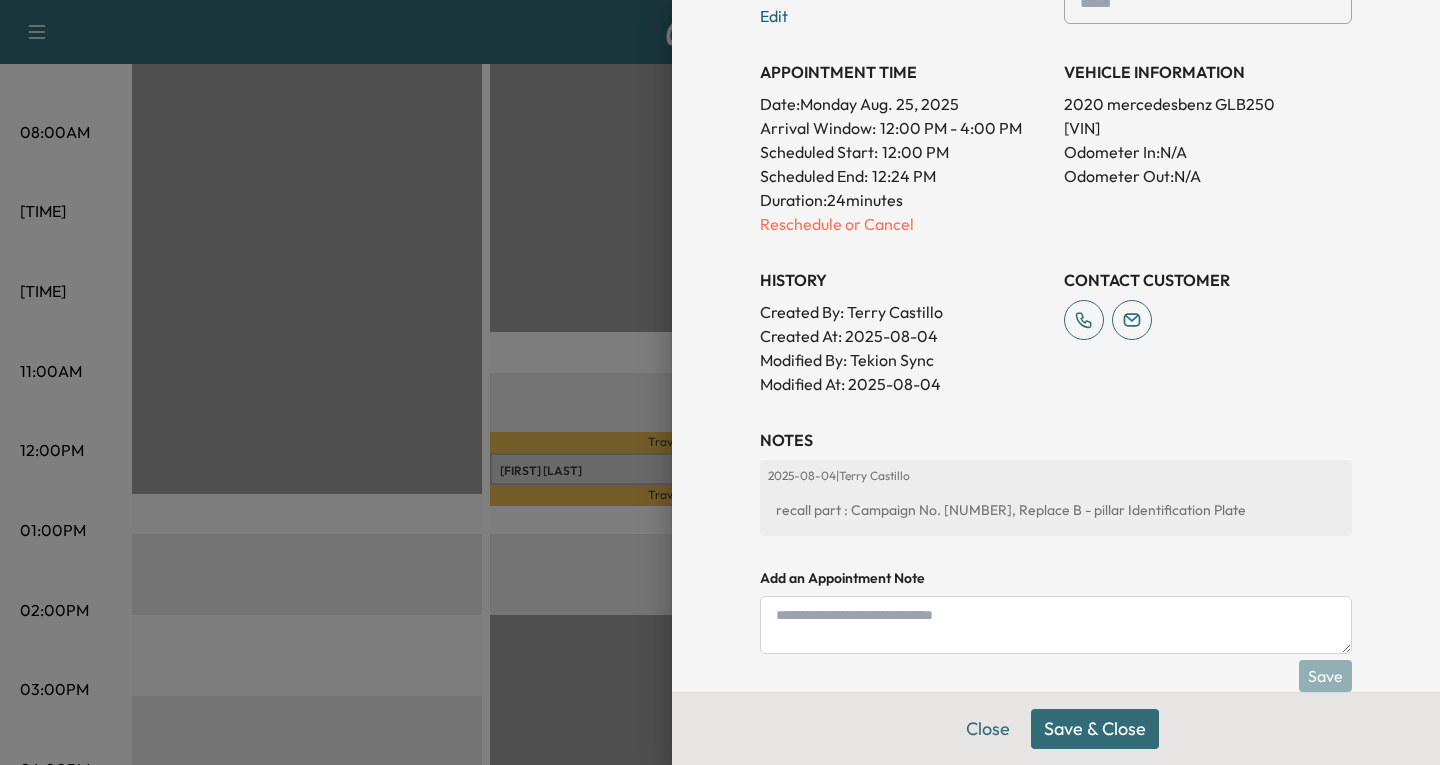 click on "Save & Close" at bounding box center [1095, 729] 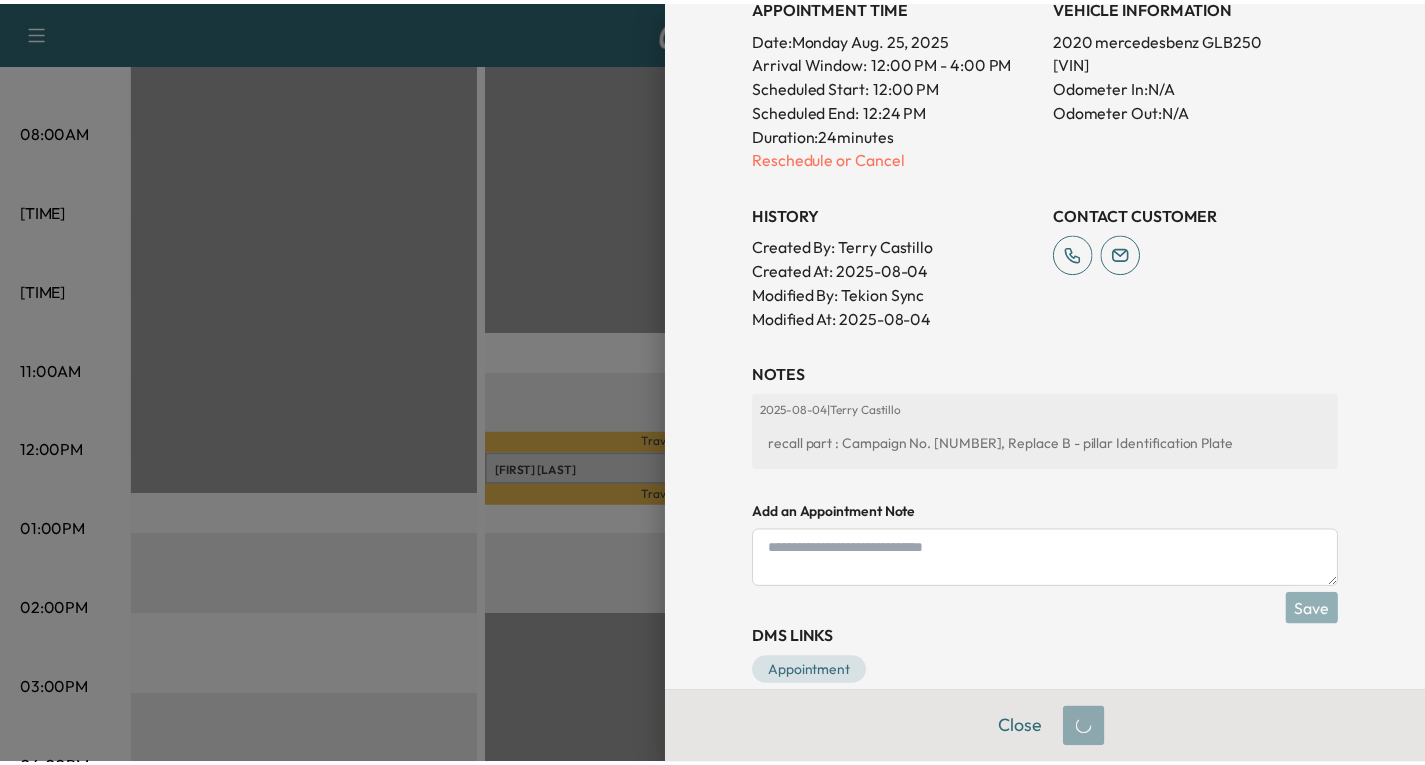 scroll, scrollTop: 535, scrollLeft: 0, axis: vertical 